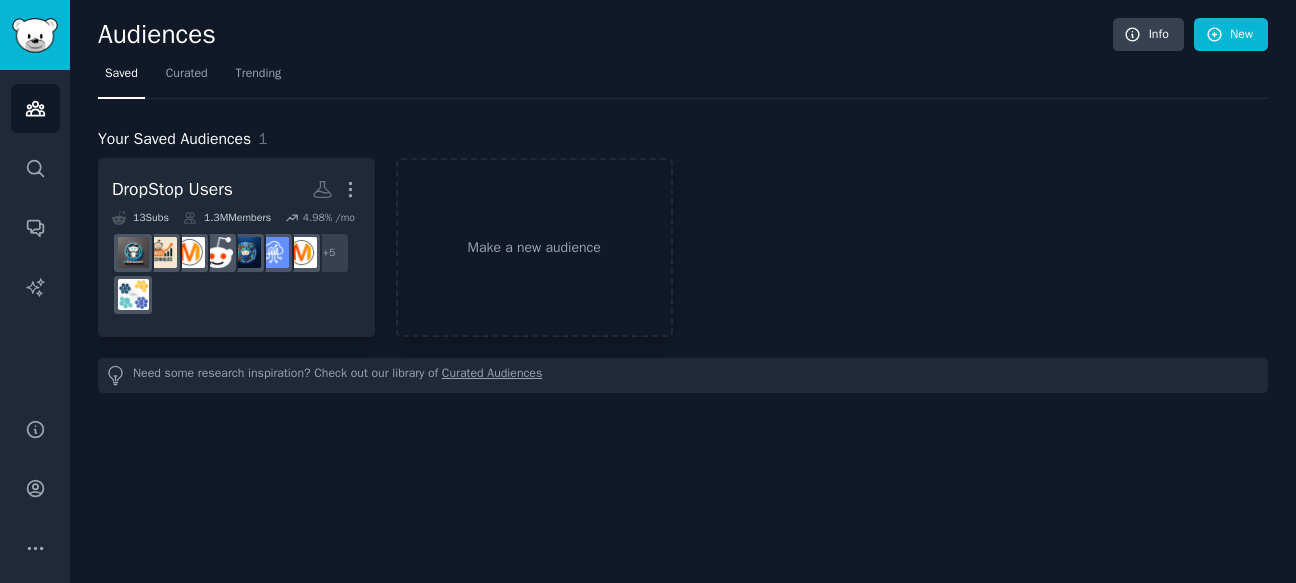 scroll, scrollTop: 0, scrollLeft: 0, axis: both 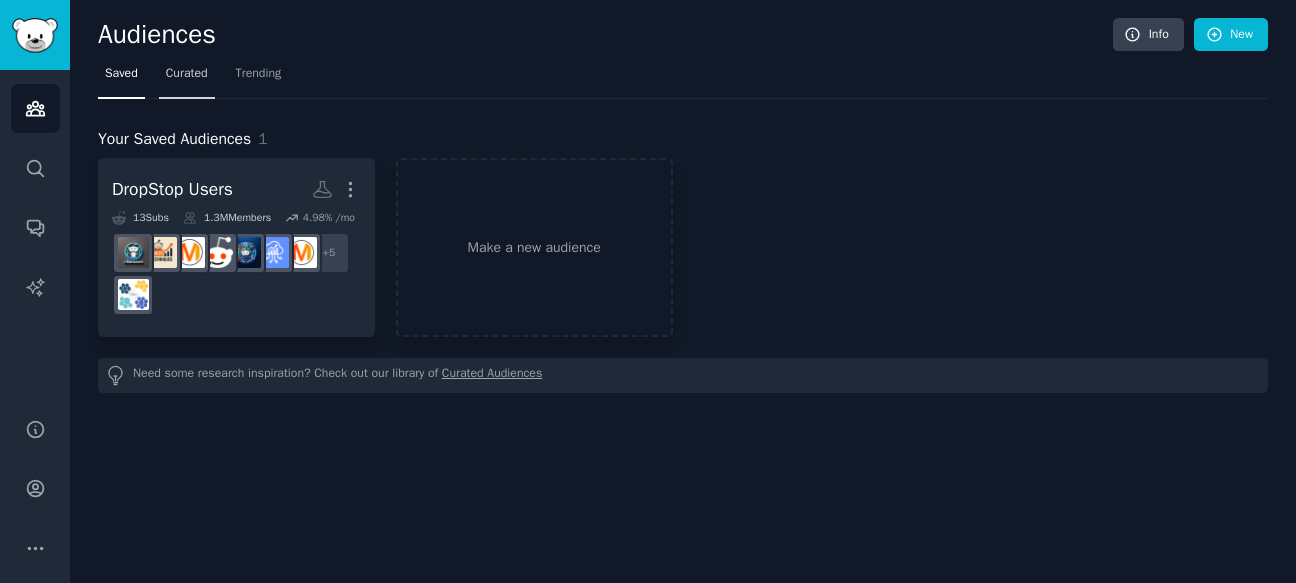 click on "Curated" at bounding box center [187, 74] 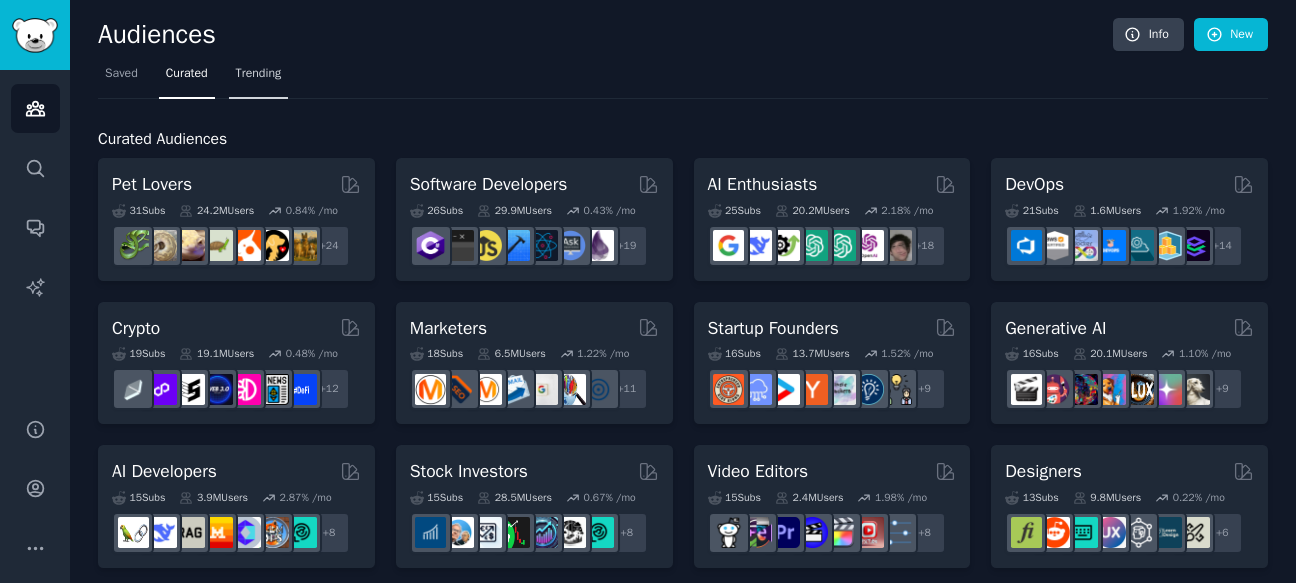 click on "Trending" at bounding box center (259, 74) 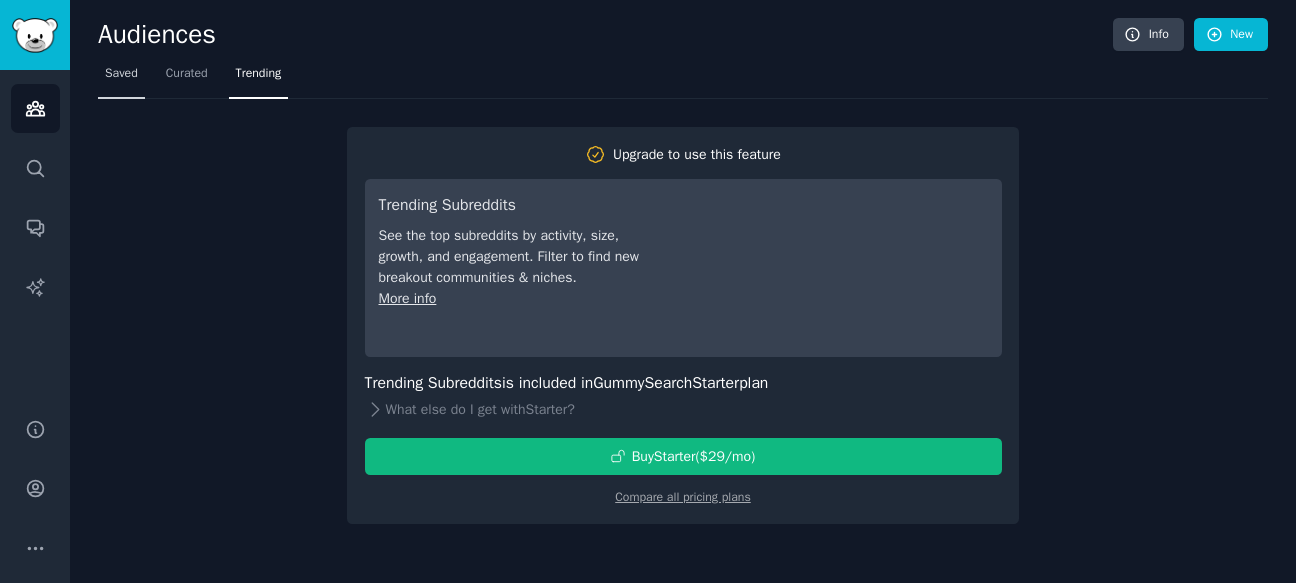 click on "Saved" at bounding box center (121, 74) 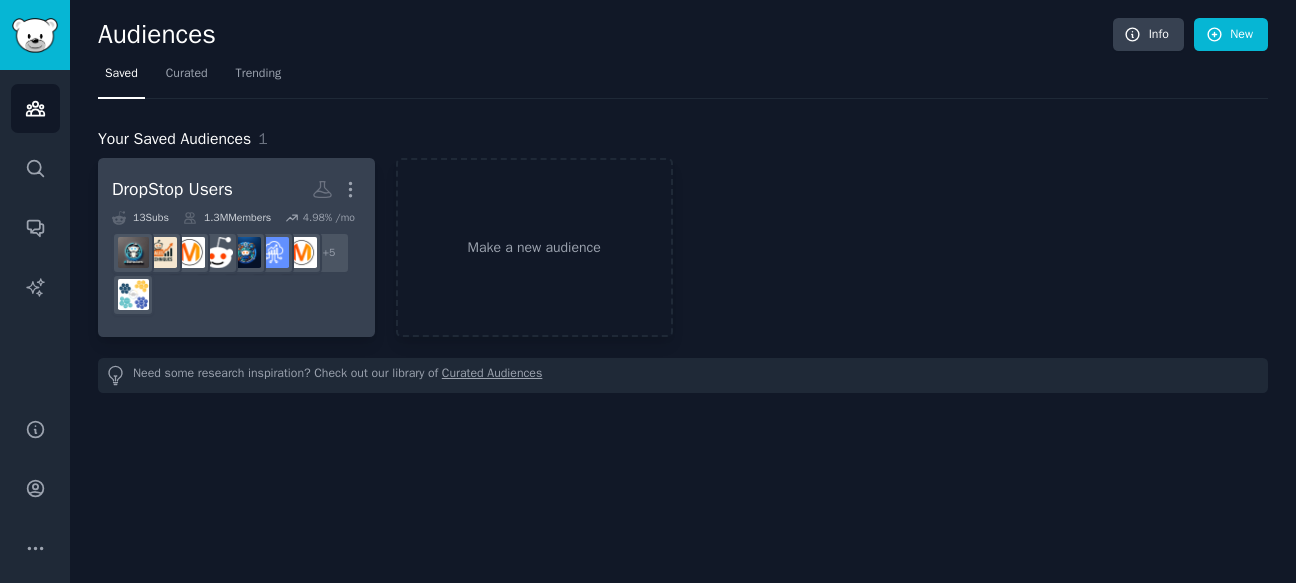 click on "r/SaaSSales + 5" at bounding box center [236, 274] 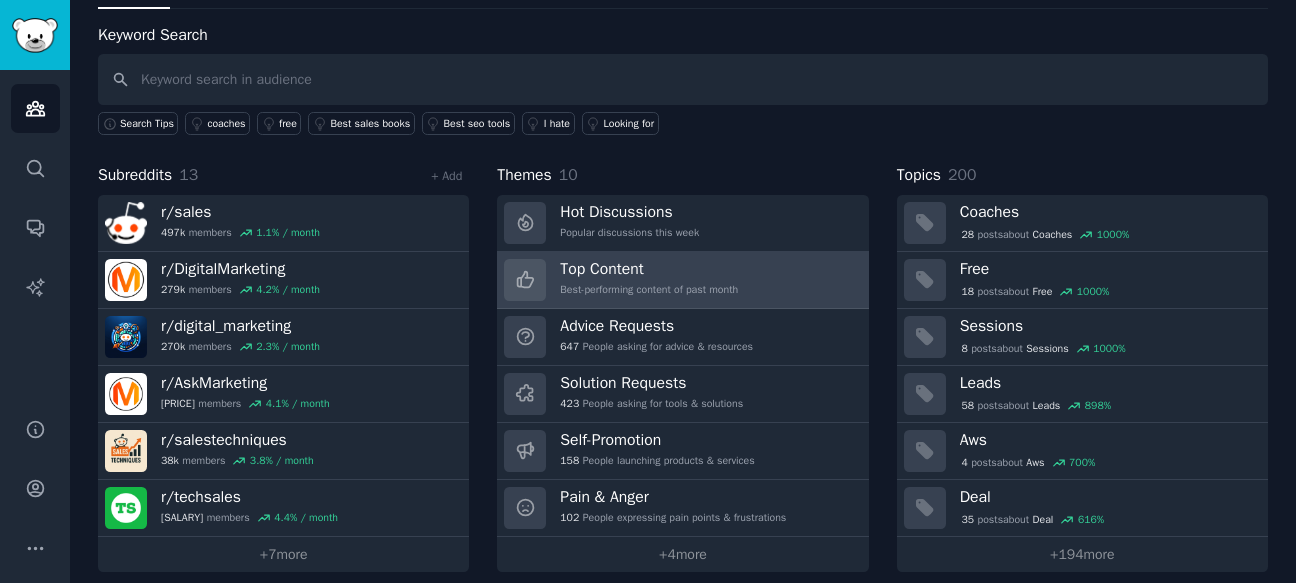 scroll, scrollTop: 104, scrollLeft: 0, axis: vertical 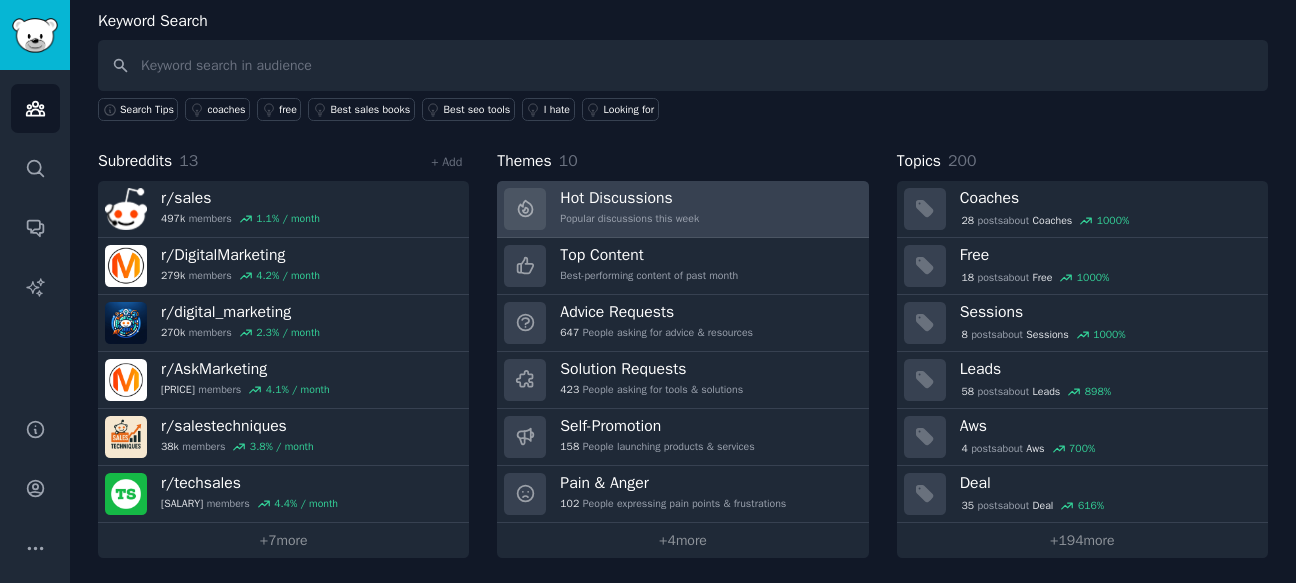 click on "Popular discussions this week" at bounding box center [629, 219] 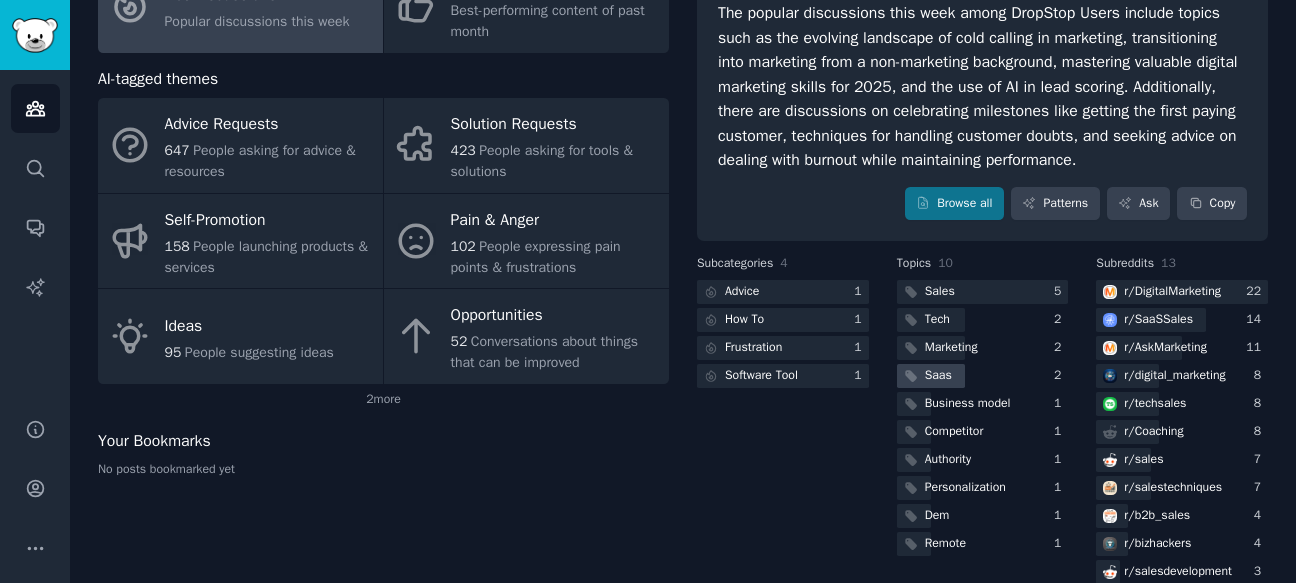 scroll, scrollTop: 203, scrollLeft: 0, axis: vertical 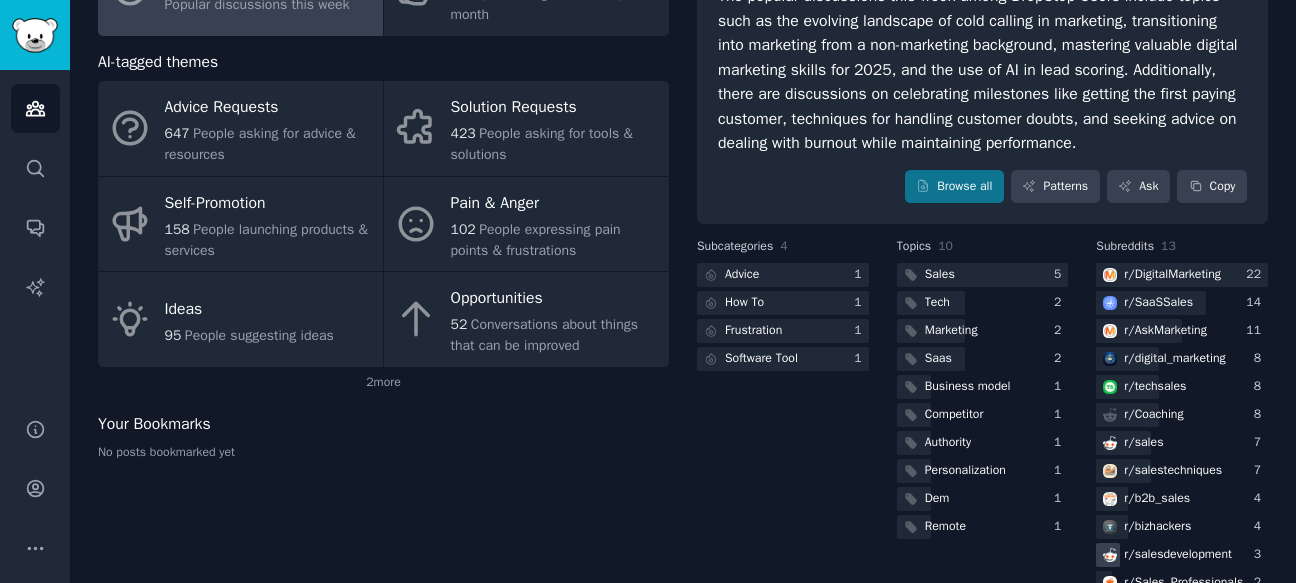 click on "r/ salesdevelopment" at bounding box center [1178, 555] 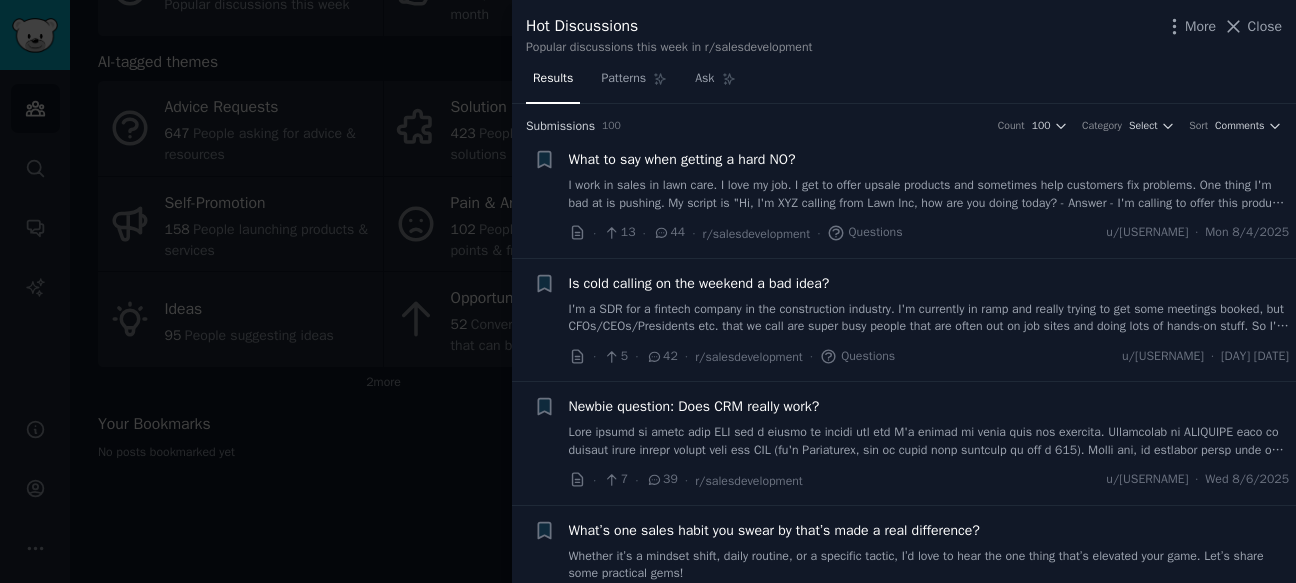 click on "I work in sales in lawn care. I love my job. I get to offer upsale products and sometimes help customers fix problems.
One thing I'm bad at is pushing.
My script is "Hi, I'm XYZ calling from Lawn Inc, how are you doing today? - Answer - I'm calling to offer this product, it'll help your lawn be more lush, etc etc, add minerals and will be beneficial. It's 99 including taxes. Can I book you for a treatment?"
No!
Okay, but..
No!
I understand, thank you have a great day!
Or they tell me their grass is perfect (it never is) and they don't need anything.
Is there anything or a way for me to push, something I could say that could at least make the customer listen? Then they could make a decision.
Thank you." at bounding box center (929, 194) 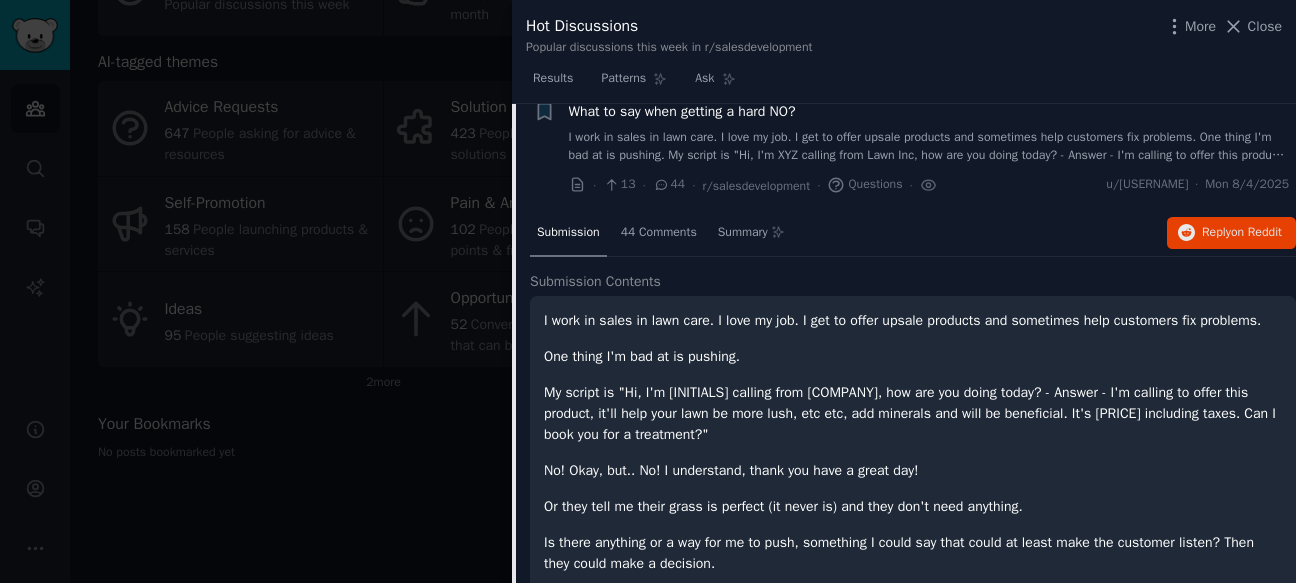 scroll, scrollTop: 47, scrollLeft: 0, axis: vertical 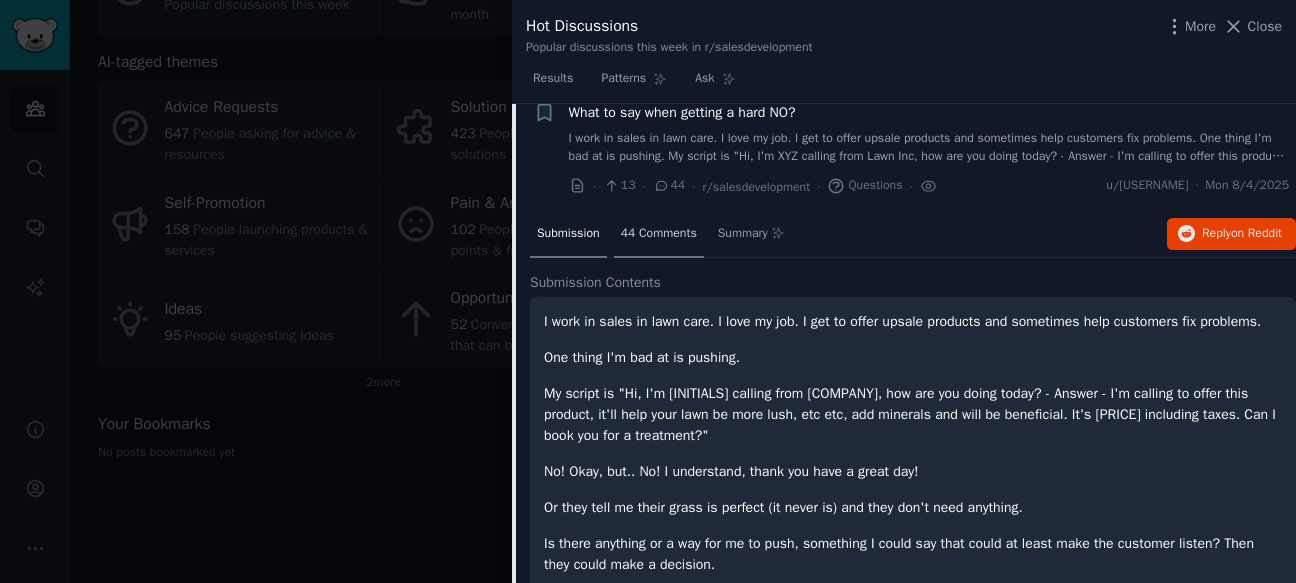 click on "44 Comments" at bounding box center [659, 235] 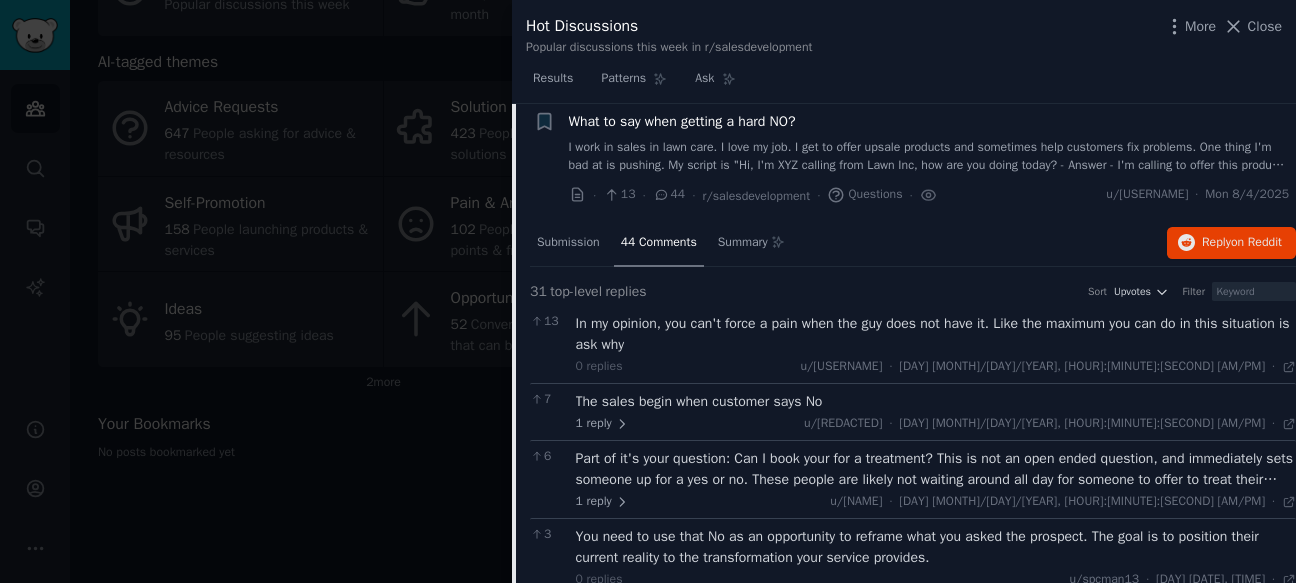 scroll, scrollTop: 0, scrollLeft: 0, axis: both 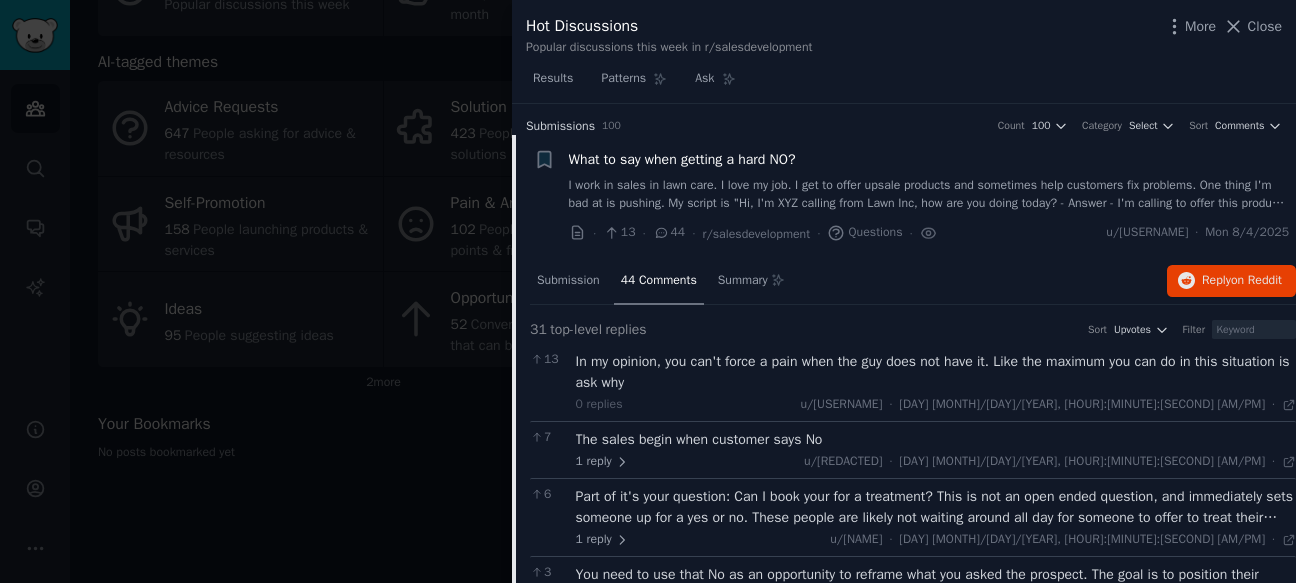 click on "I work in sales in lawn care. I love my job. I get to offer upsale products and sometimes help customers fix problems.
One thing I'm bad at is pushing.
My script is "Hi, I'm XYZ calling from Lawn Inc, how are you doing today? - Answer - I'm calling to offer this product, it'll help your lawn be more lush, etc etc, add minerals and will be beneficial. It's 99 including taxes. Can I book you for a treatment?"
No!
Okay, but..
No!
I understand, thank you have a great day!
Or they tell me their grass is perfect (it never is) and they don't need anything.
Is there anything or a way for me to push, something I could say that could at least make the customer listen? Then they could make a decision.
Thank you." at bounding box center [929, 194] 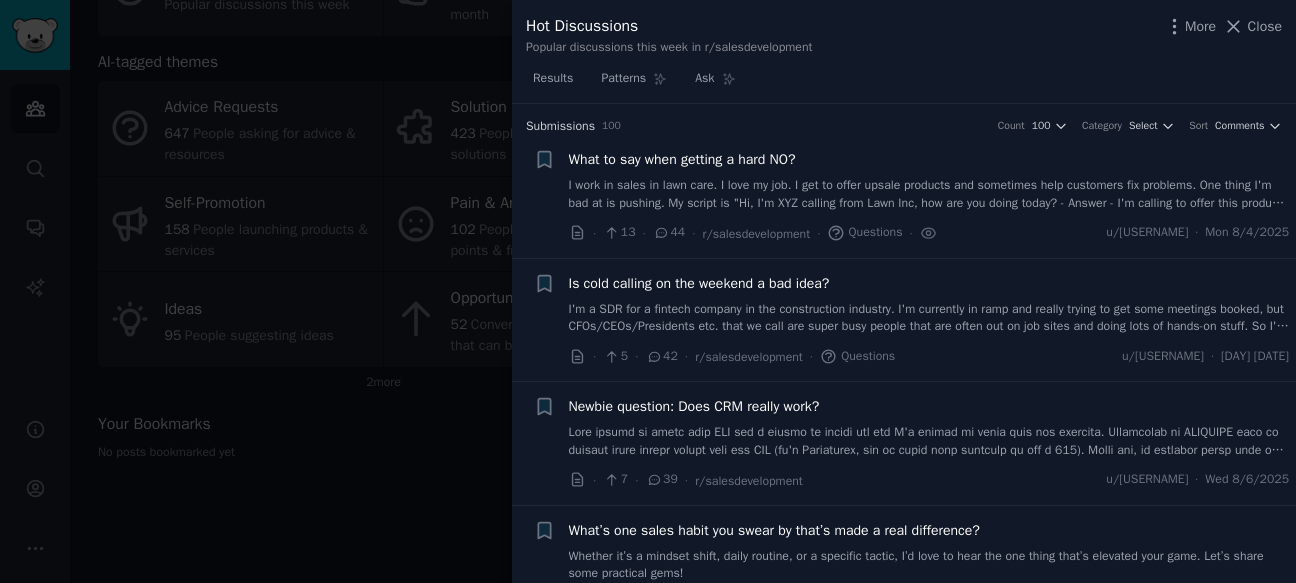 scroll, scrollTop: 32, scrollLeft: 0, axis: vertical 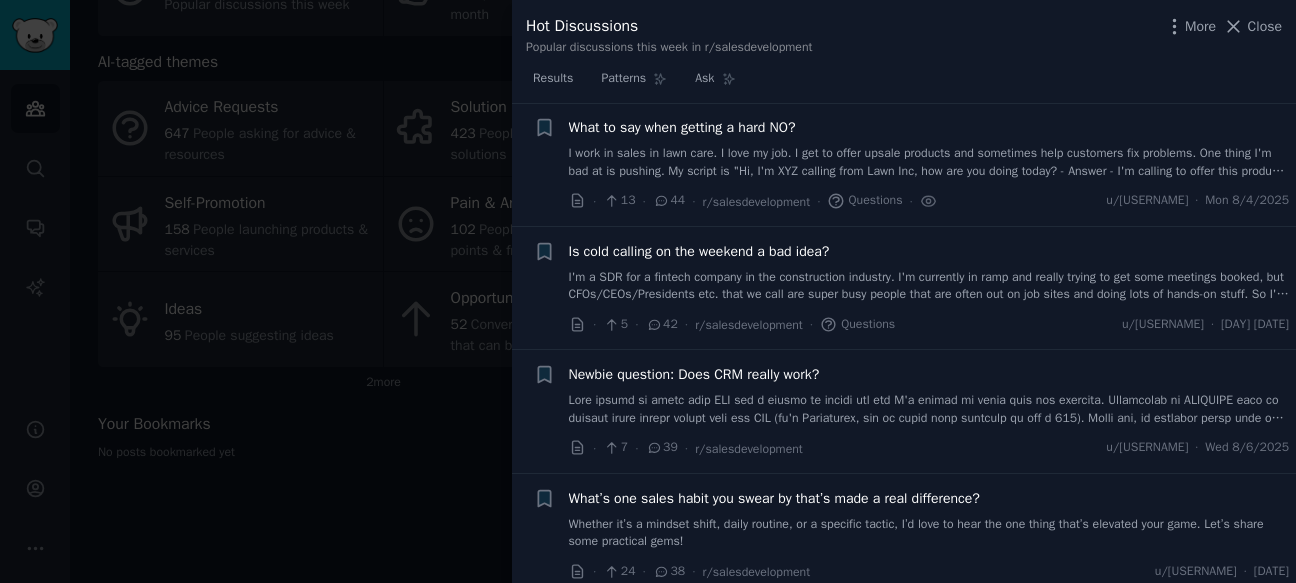 click on "I work in sales in lawn care. I love my job. I get to offer upsale products and sometimes help customers fix problems.
One thing I'm bad at is pushing.
My script is "Hi, I'm XYZ calling from Lawn Inc, how are you doing today? - Answer - I'm calling to offer this product, it'll help your lawn be more lush, etc etc, add minerals and will be beneficial. It's 99 including taxes. Can I book you for a treatment?"
No!
Okay, but..
No!
I understand, thank you have a great day!
Or they tell me their grass is perfect (it never is) and they don't need anything.
Is there anything or a way for me to push, something I could say that could at least make the customer listen? Then they could make a decision.
Thank you." at bounding box center (929, 162) 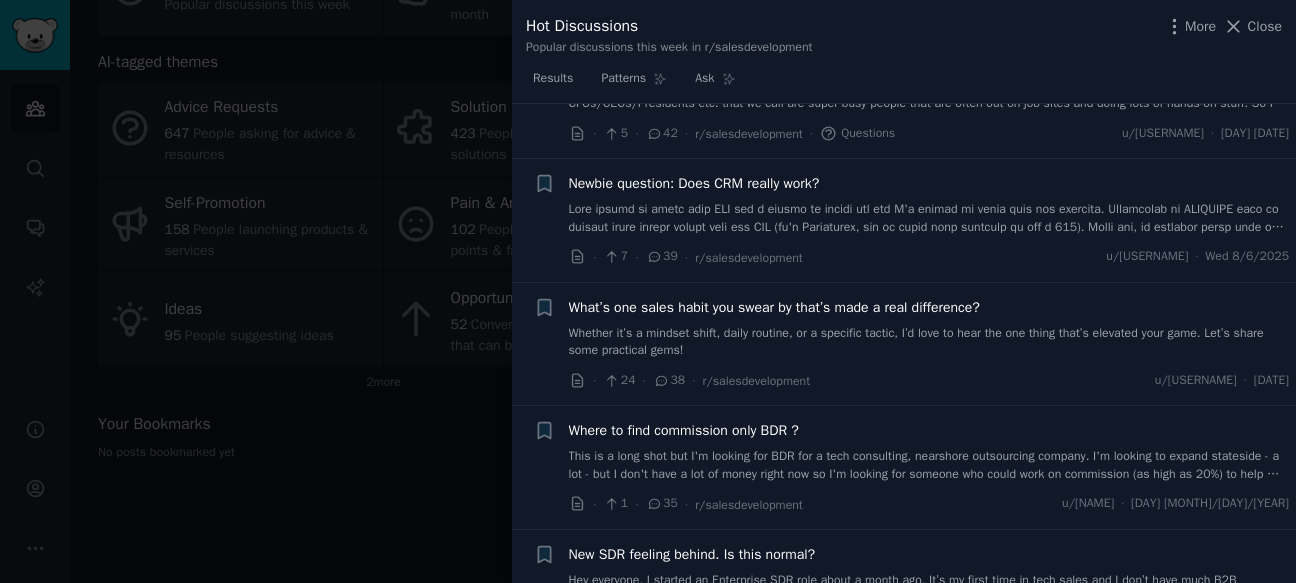 scroll, scrollTop: 674, scrollLeft: 0, axis: vertical 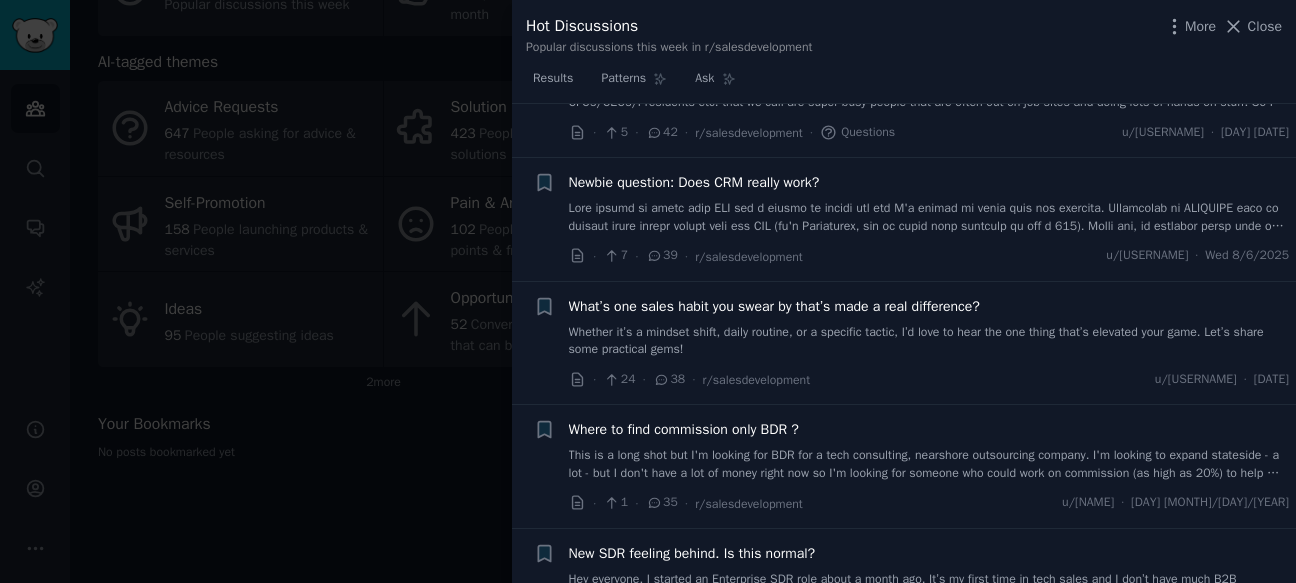 click at bounding box center (929, 217) 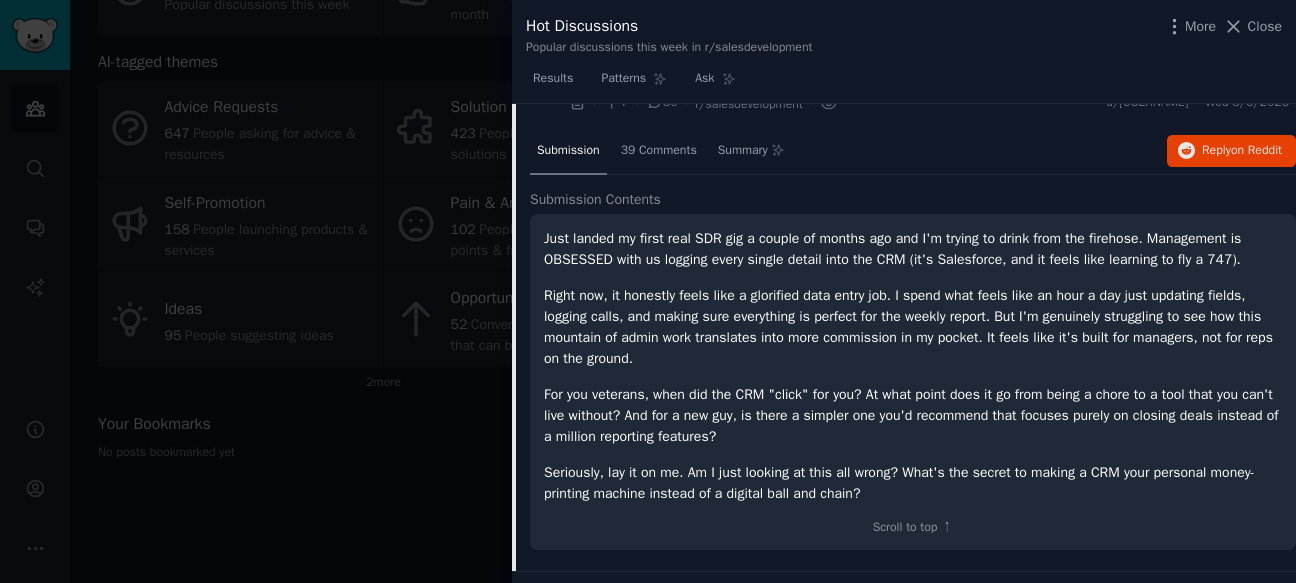 scroll, scrollTop: 394, scrollLeft: 0, axis: vertical 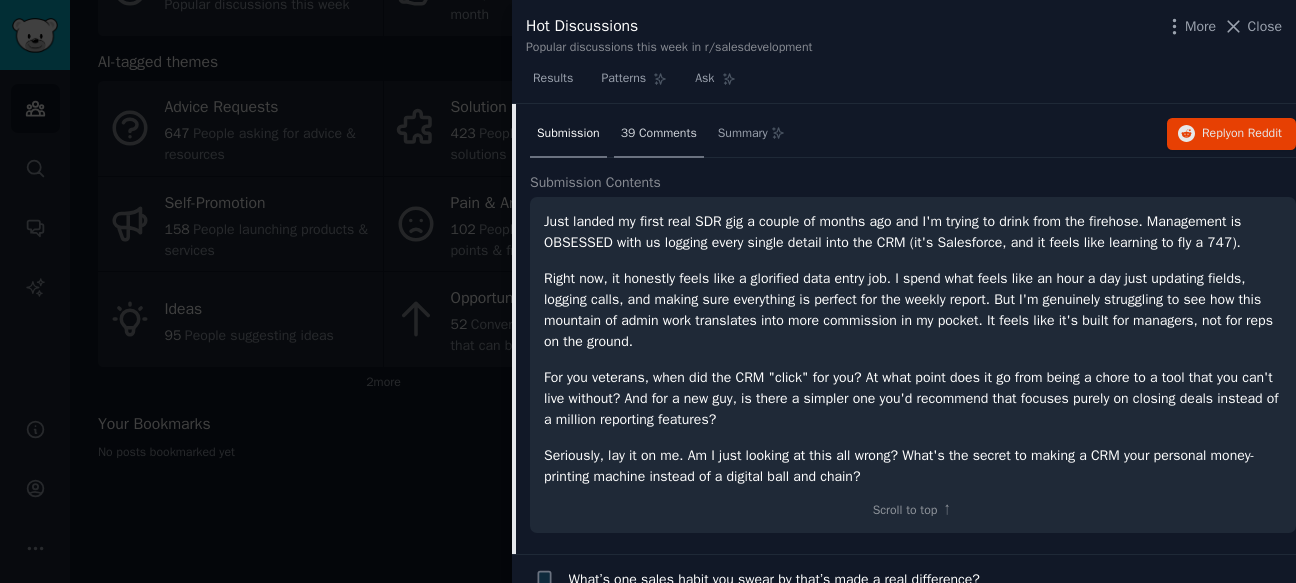 click on "39 Comments" at bounding box center (659, 135) 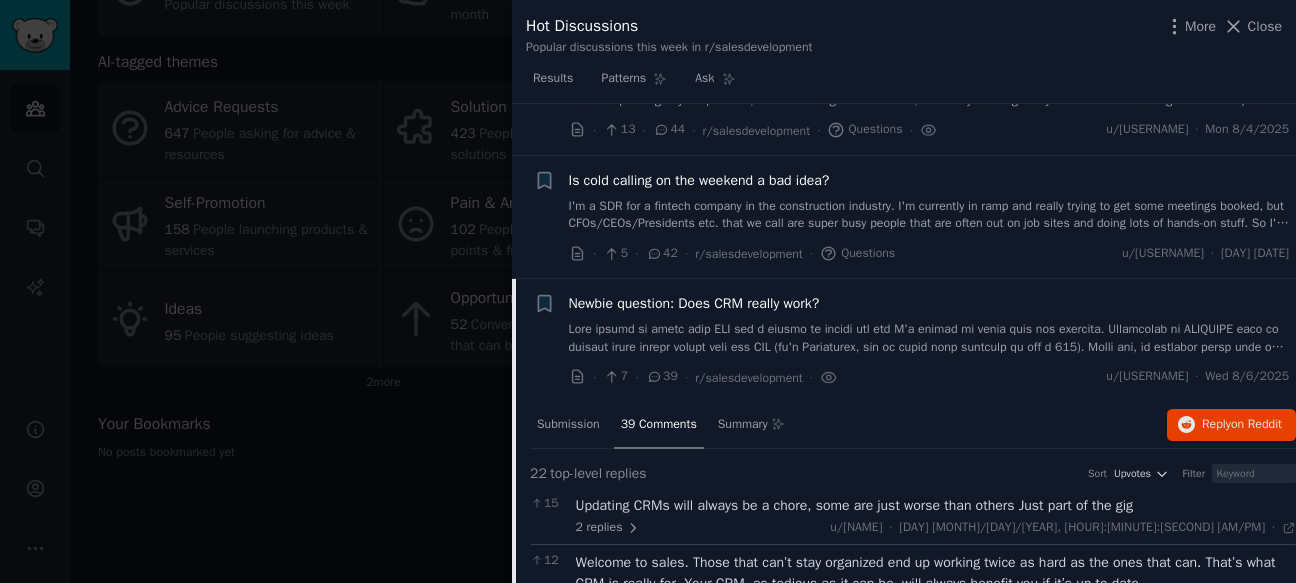 scroll, scrollTop: 104, scrollLeft: 0, axis: vertical 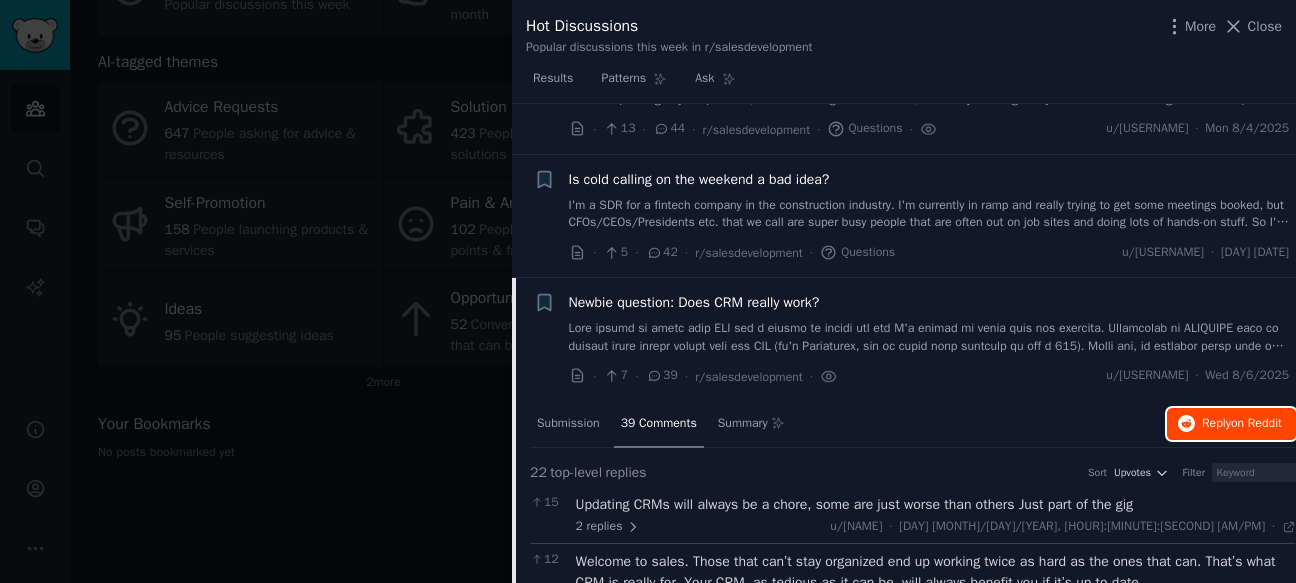 click on "Reply  on Reddit" at bounding box center (1242, 424) 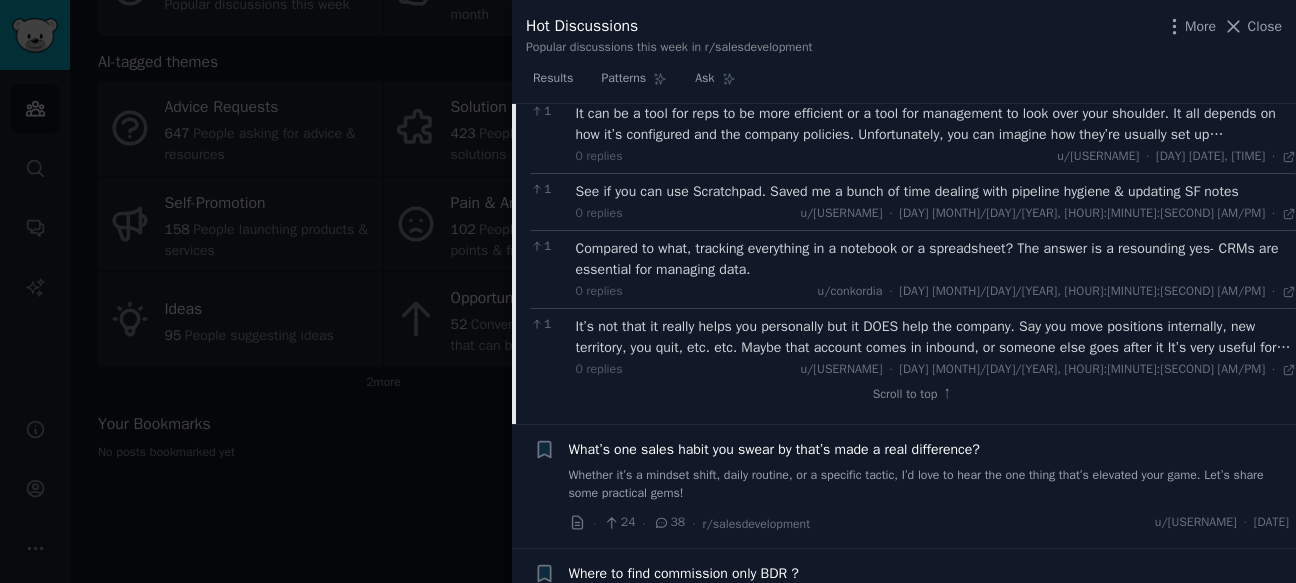 scroll, scrollTop: 2014, scrollLeft: 0, axis: vertical 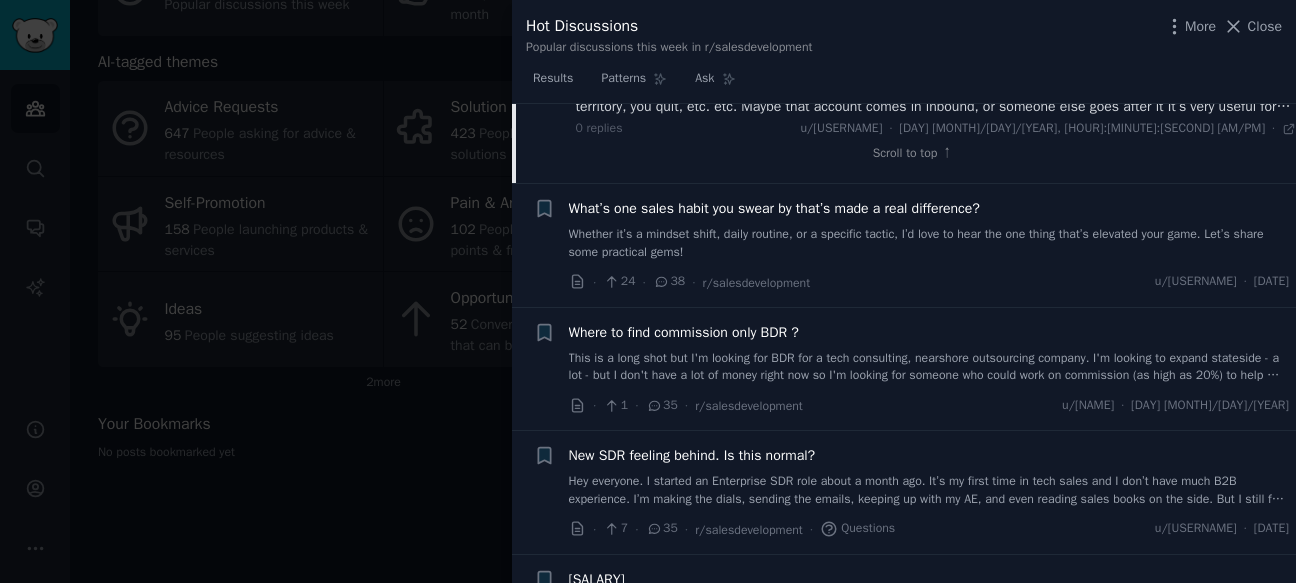 click on "What’s one sales habit you swear by that’s made a real difference?" at bounding box center (774, 208) 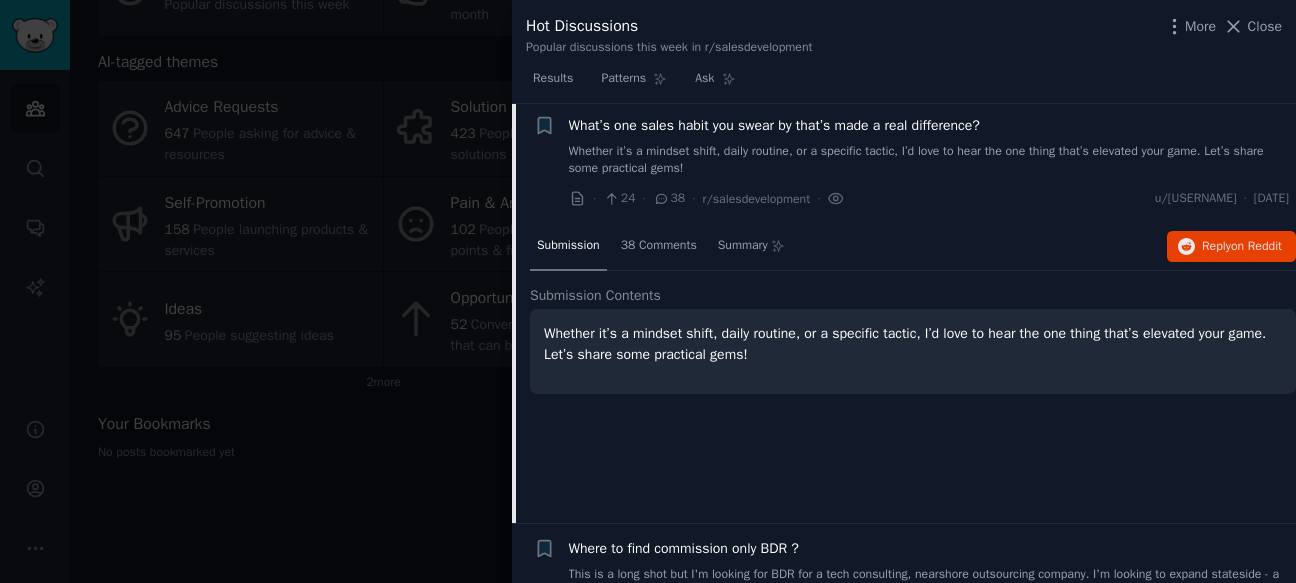 scroll, scrollTop: 402, scrollLeft: 0, axis: vertical 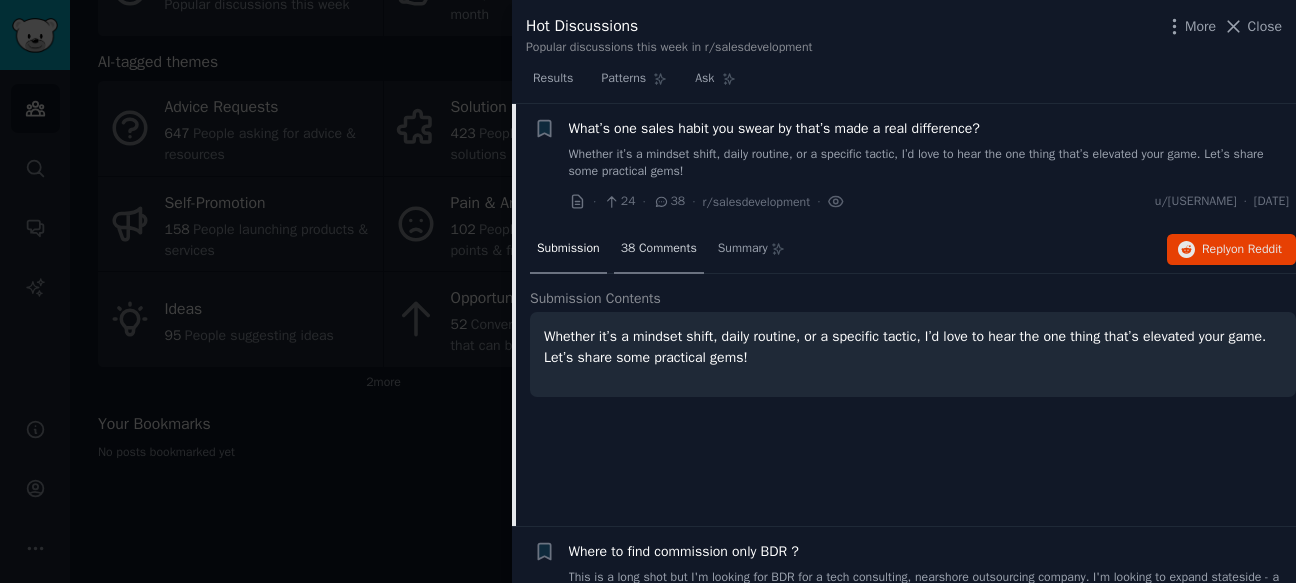 click on "38 Comments" at bounding box center (659, 249) 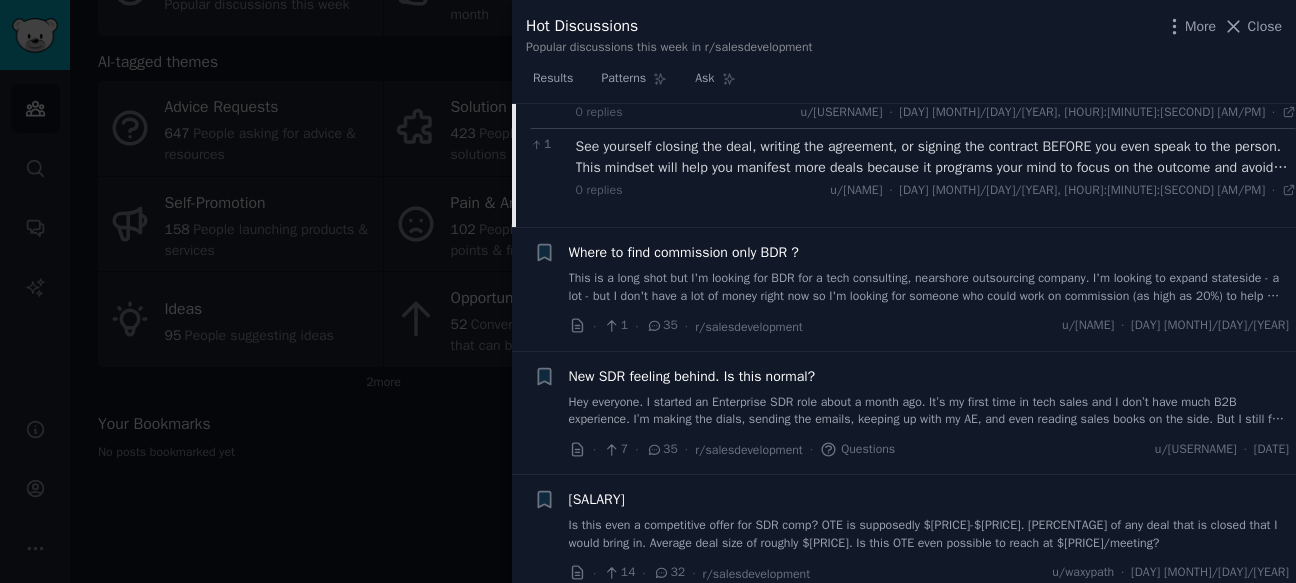 scroll, scrollTop: 1768, scrollLeft: 0, axis: vertical 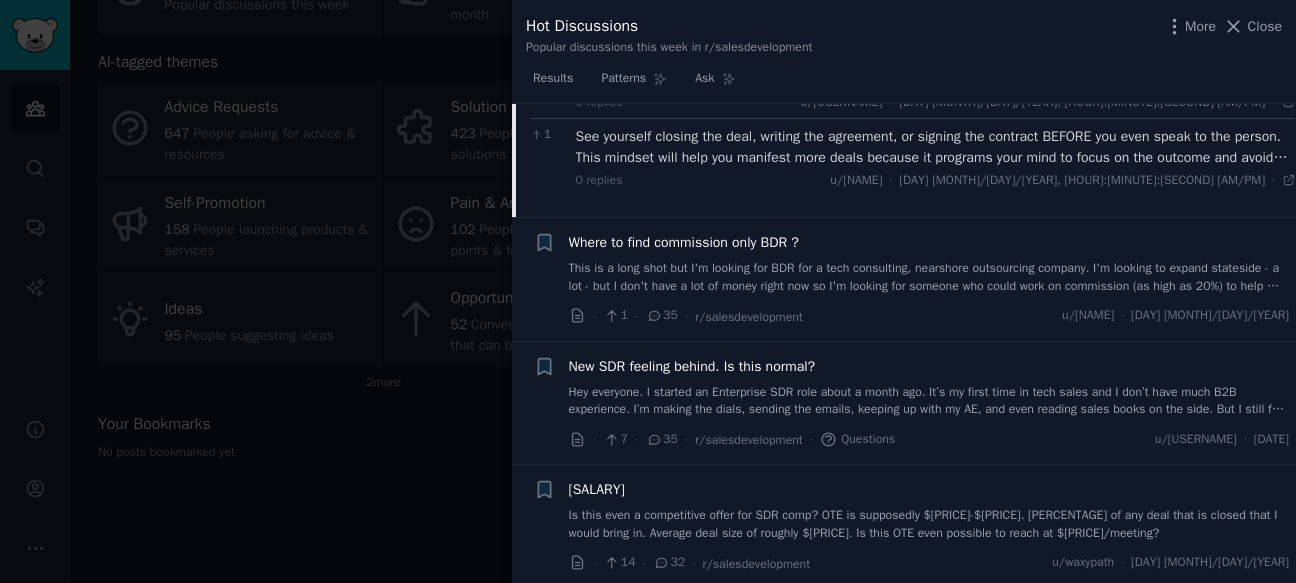 click on "This is a long shot but I'm looking for BDR for a tech consulting, nearshore outsourcing company.
I'm looking to expand stateside - a lot - but I don't have a lot of money right now so I'm looking for someone who could work on commission (as high as 20%) to help me with that.
Is there anywhere I should look? Is 20% too little for something like this? Any other recommendations/suggestions to get thst going?" at bounding box center [929, 277] 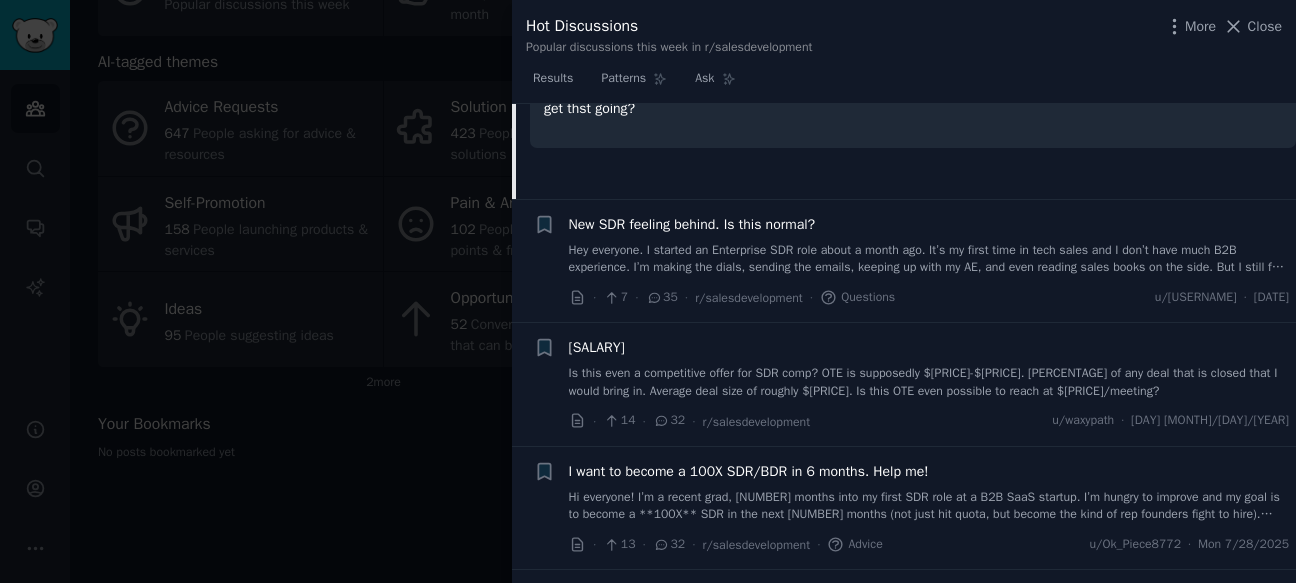 scroll, scrollTop: 852, scrollLeft: 0, axis: vertical 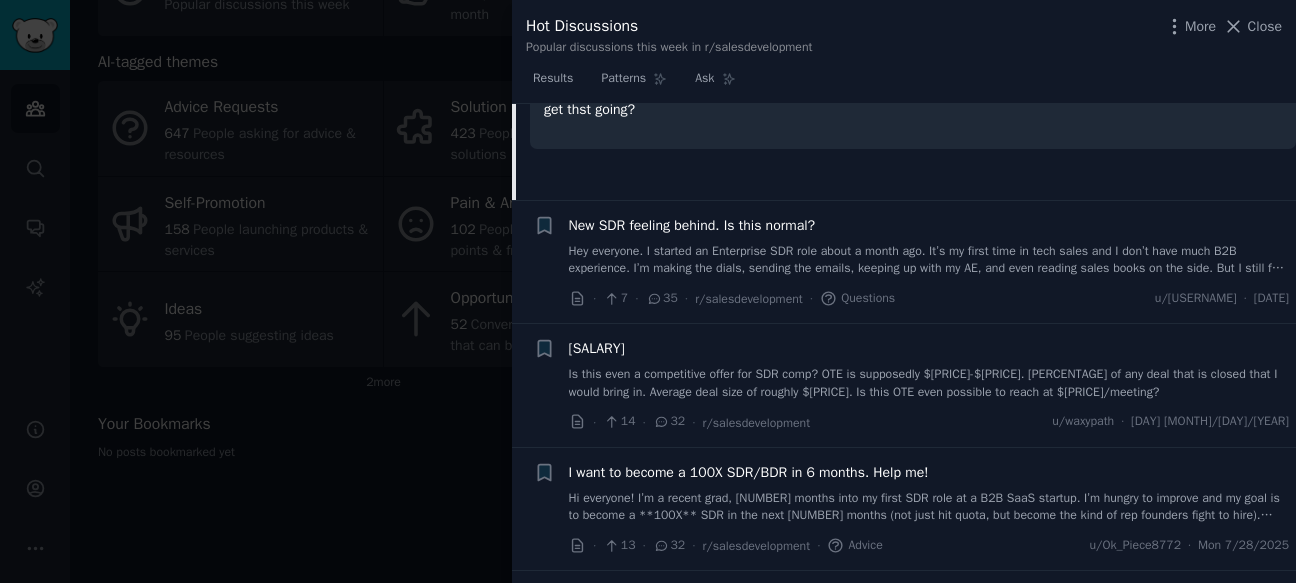 click on "Hey everyone. I started an Enterprise SDR role about a month ago. It’s my first time in tech sales and I don’t have much B2B experience. I’m making the dials, sending the emails, keeping up with my AE, and even reading sales books on the side.
But I still feel like I’m not doing enough. Like I should be further along by now.
Not sure if it’s imposter syndrome or if I’m just being too hard on myself and set unrealistic expectations. Is this normal early on? When did things start to click for you?
Appreciate any advice. Just trying to keep my head straight." at bounding box center [929, 260] 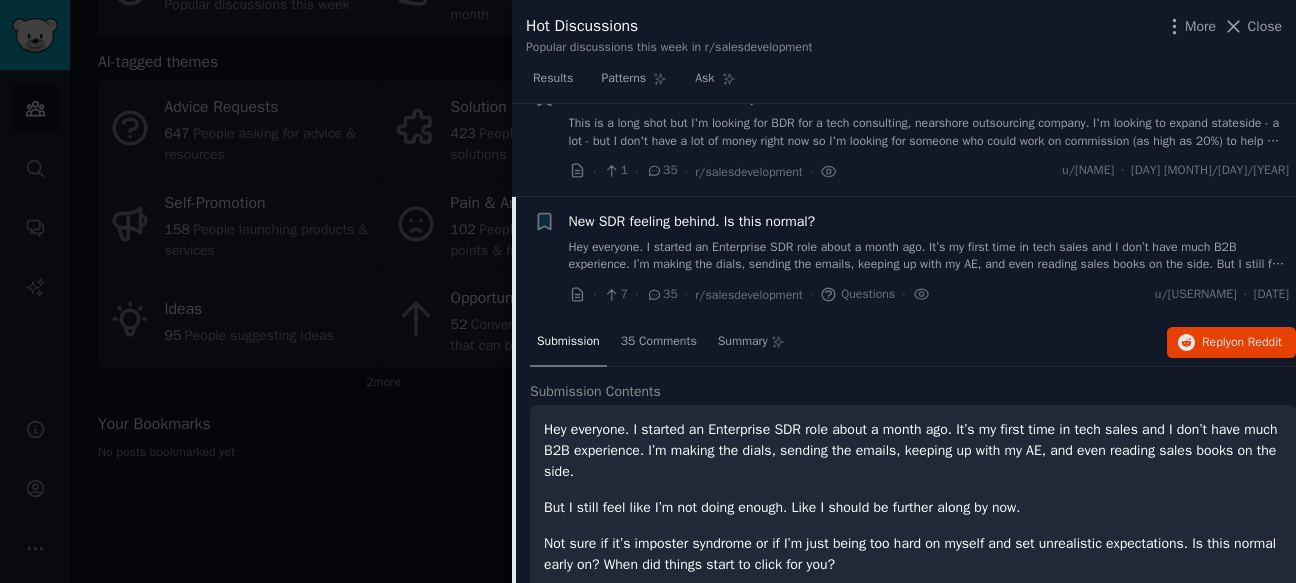 scroll, scrollTop: 535, scrollLeft: 0, axis: vertical 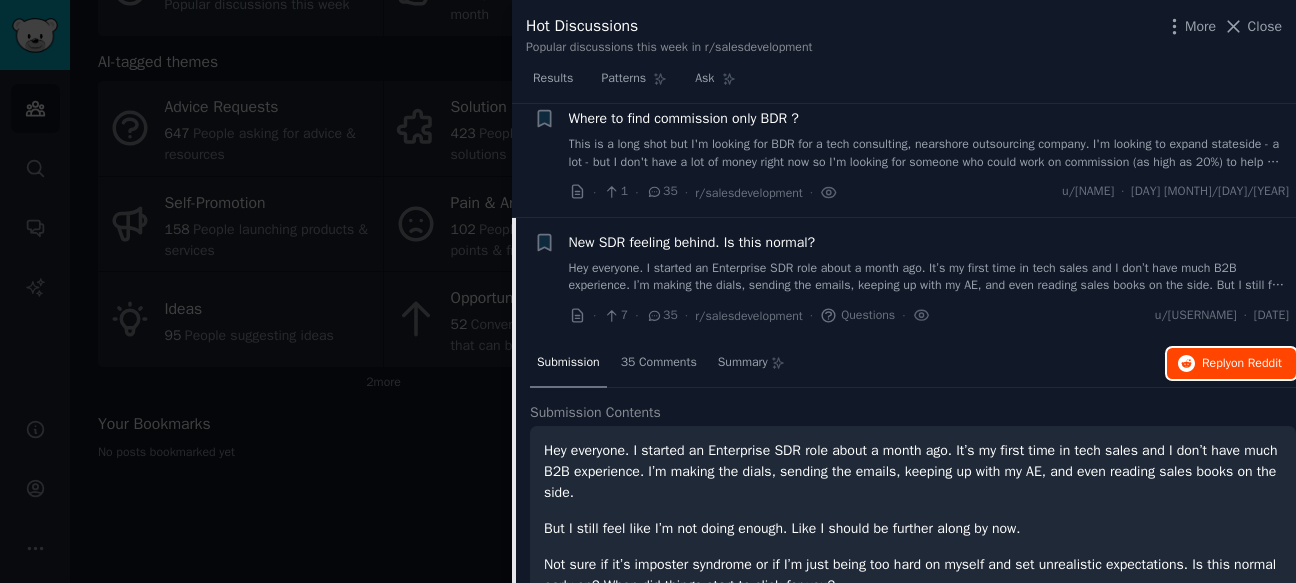 click on "Reply  on Reddit" at bounding box center (1242, 364) 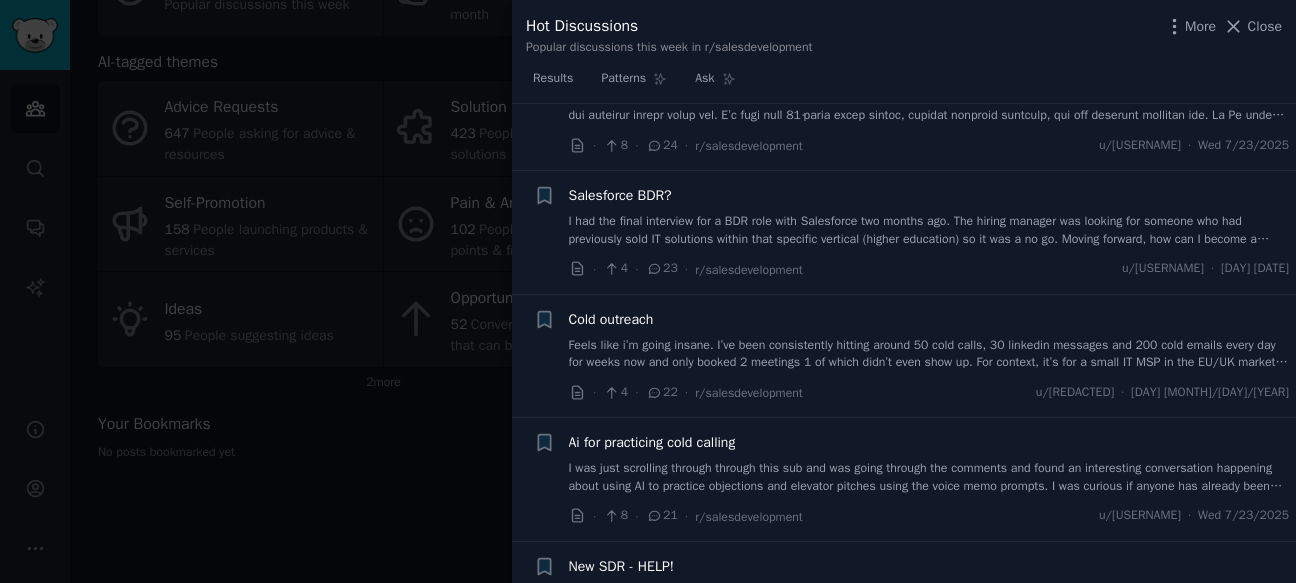 scroll, scrollTop: 2304, scrollLeft: 0, axis: vertical 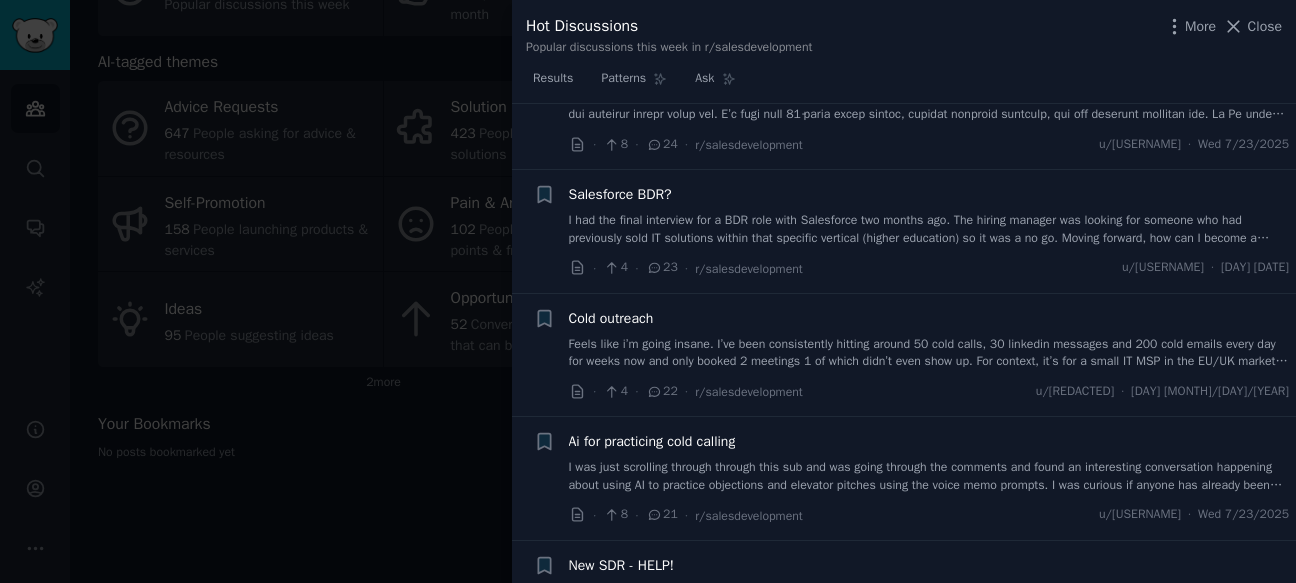 click on "Feels like i’m going insane. I’ve been consistently hitting around 50 cold calls, 30 linkedin messages and 200 cold emails every day for weeks now and only booked 2 meetings 1 of which didn’t even show up.
For context, it’s for a small IT MSP in the EU/UK market targeting SMBs.
I’m looking for any advice I could get. My open rates for emails are always above 50% even get as high as 80-90%. But every single person I speak to already have a provider and they always say they’re really happy with them. I’m targeting same type of businesses that are we already have as customers.
Another thing is that marketing is basically non existent. The website is generic, there’s literally no posts on any socials, some don’t even have pages, only 1 google review.
Appreciate any help you can give." at bounding box center [929, 353] 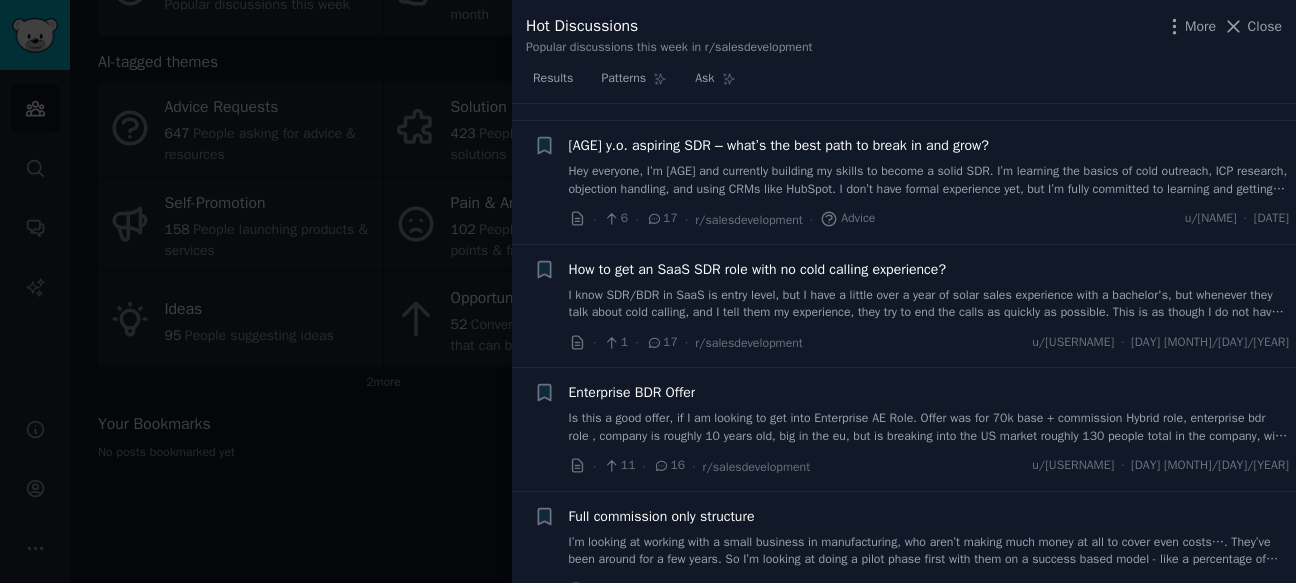 scroll, scrollTop: 3178, scrollLeft: 0, axis: vertical 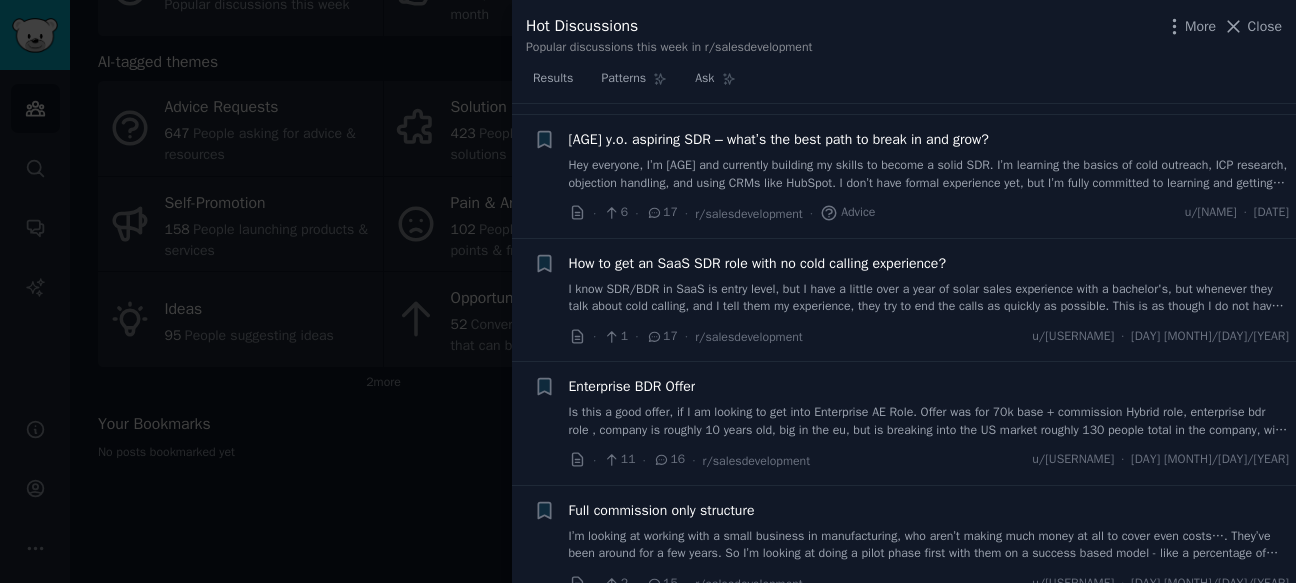 click on "I know SDR/BDR in SaaS is entry level, but I have a little over a year of solar sales experience with a bachelor's, but whenever they talk about cold calling, and I tell them my experience, they try to end the calls as quickly as possible. This is as though I do not have the "right experience". I do match the experience on the job posts, saying at least 1 year in sales or a customer-facing role, but cannot make it past the recruiter screen, seemingly because it is not B2B or cold calling experience. I have tried cold outreach to hiring managers on LinkedIn, and they have said that they are looking for cold calling and B2B experience, even though these are entry-level positions." at bounding box center (929, 298) 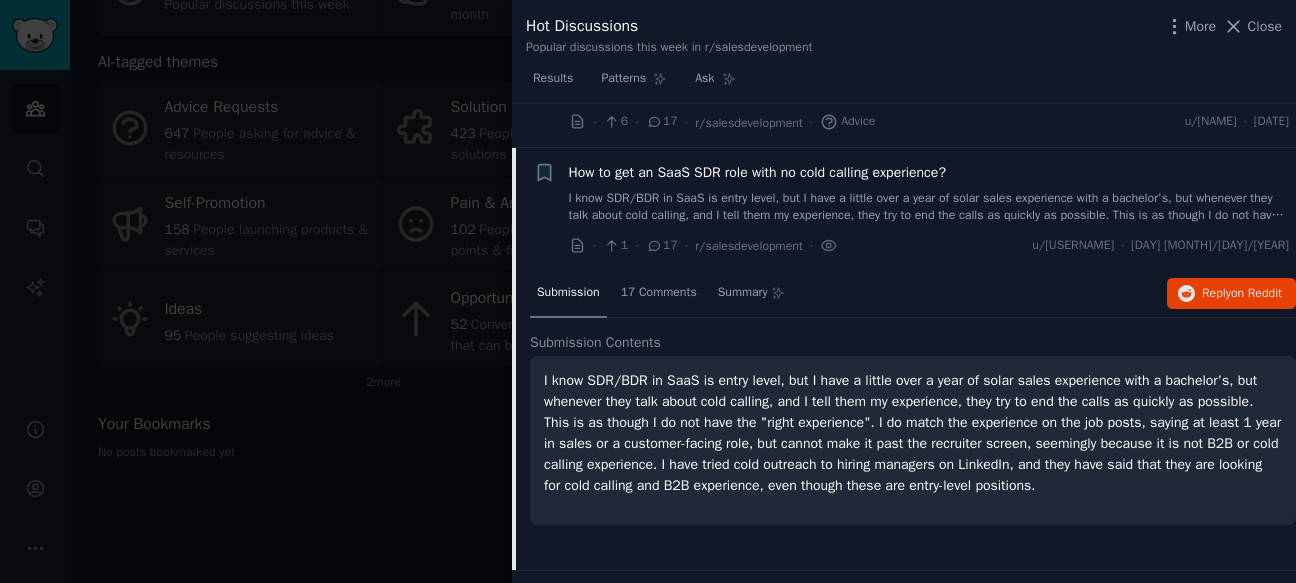 scroll, scrollTop: 2893, scrollLeft: 0, axis: vertical 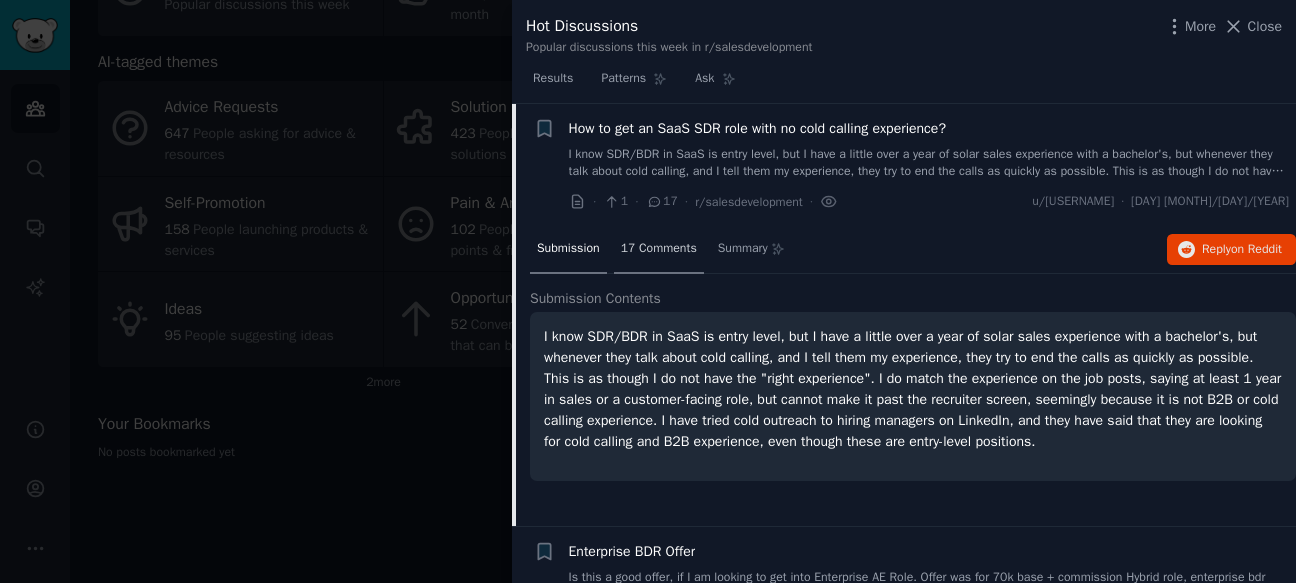 click on "17 Comments" at bounding box center [659, 249] 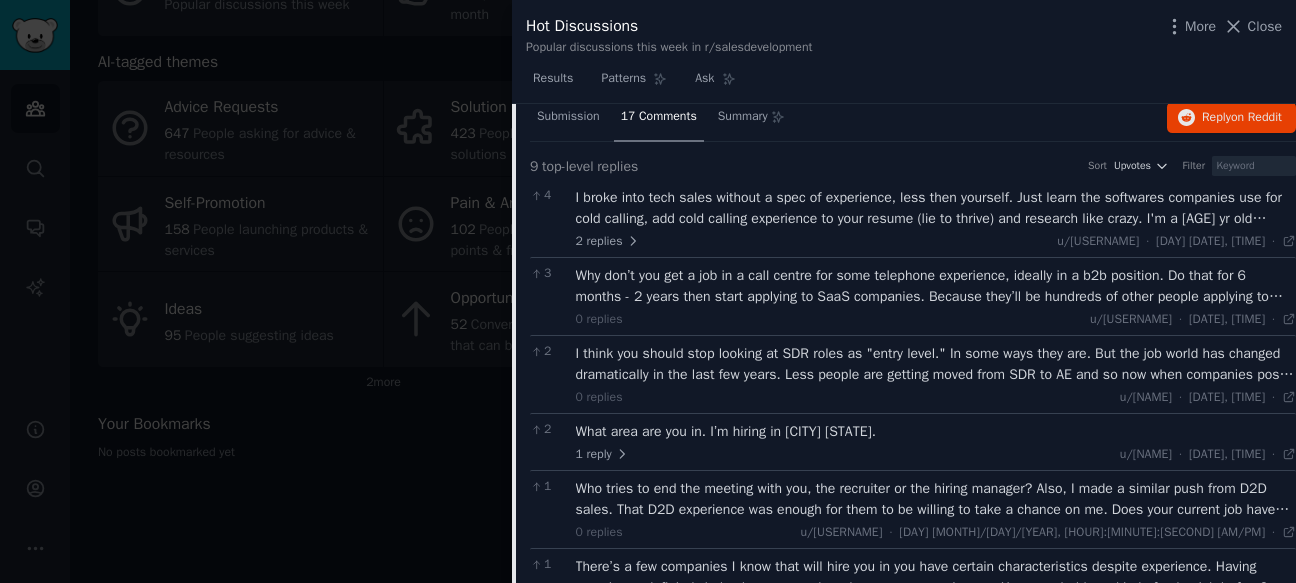 scroll, scrollTop: 3026, scrollLeft: 0, axis: vertical 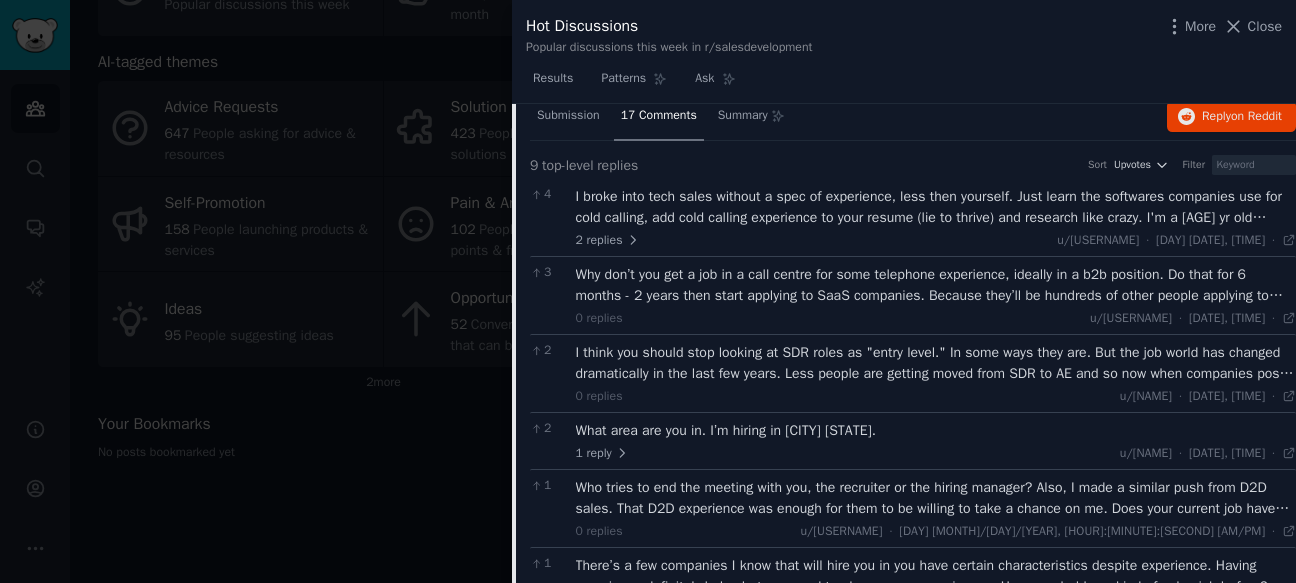 click on "I think you should stop looking at SDR roles as "entry level." In some ways they are. But the job world has changed dramatically in the last few years. Less people are getting moved from SDR to AE and so now when companies post SDR roles, you get overwhelmed with people who have years of SDR experience, hell we even get applications from AEs looking for a new role and company.
Smaller SaaS companies at this point are probably going to lean into people who have that experience. You should look into larger companies who hire SDRs in waves. Places like HubSpot who hire them in chunks is going to be your best bet." at bounding box center (936, 363) 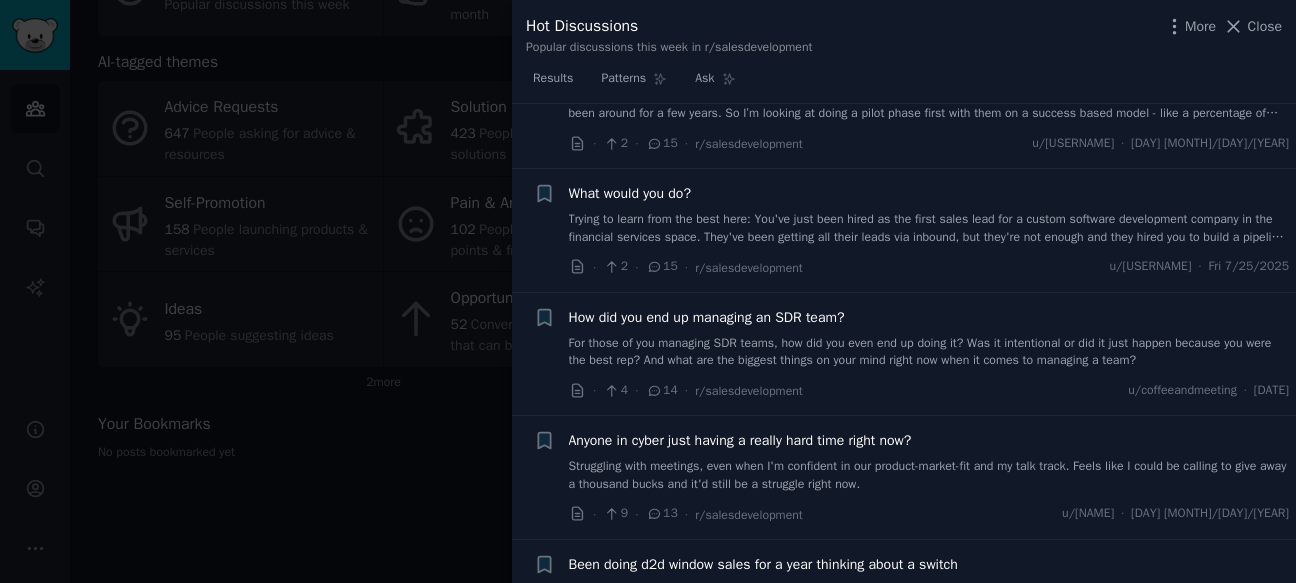 scroll, scrollTop: 4042, scrollLeft: 0, axis: vertical 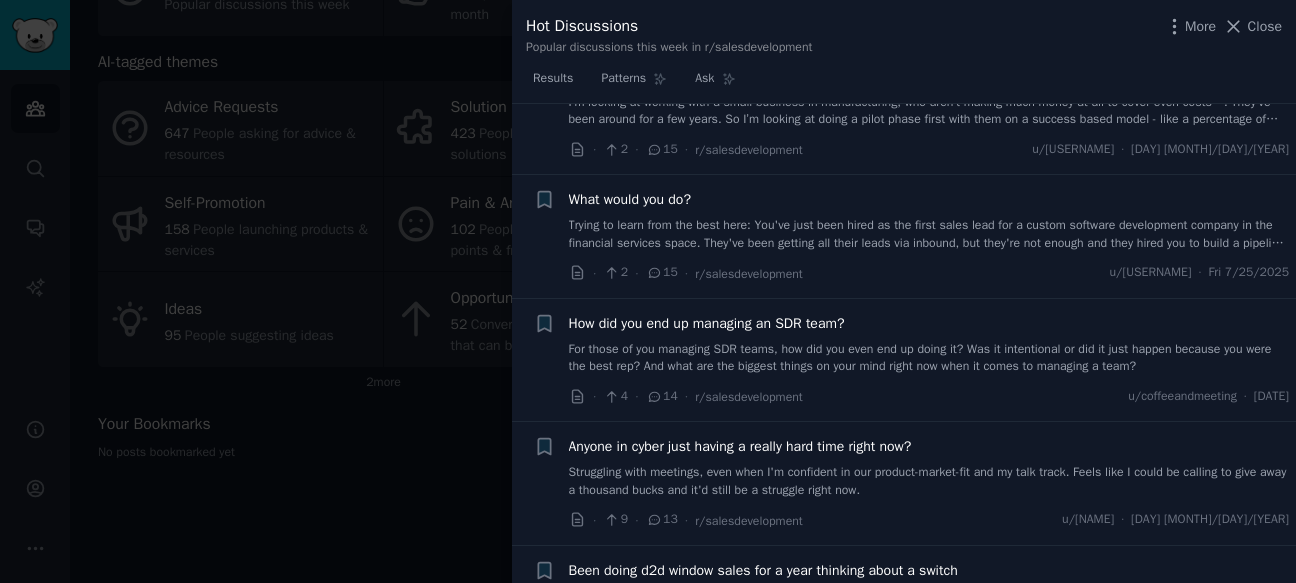 click on "For those of you managing SDR teams, how did you even end up doing it?
Was it intentional or did it just happen because you were the best rep?
And what are the biggest things on your mind right now when it comes to managing a team?" at bounding box center (929, 358) 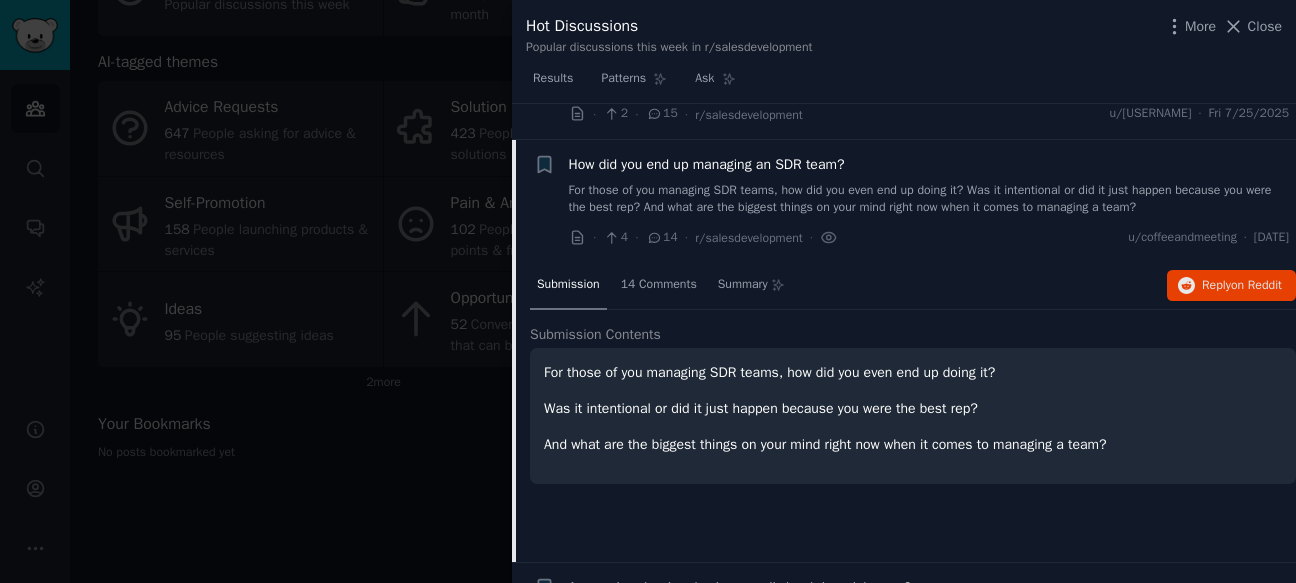 scroll, scrollTop: 3387, scrollLeft: 0, axis: vertical 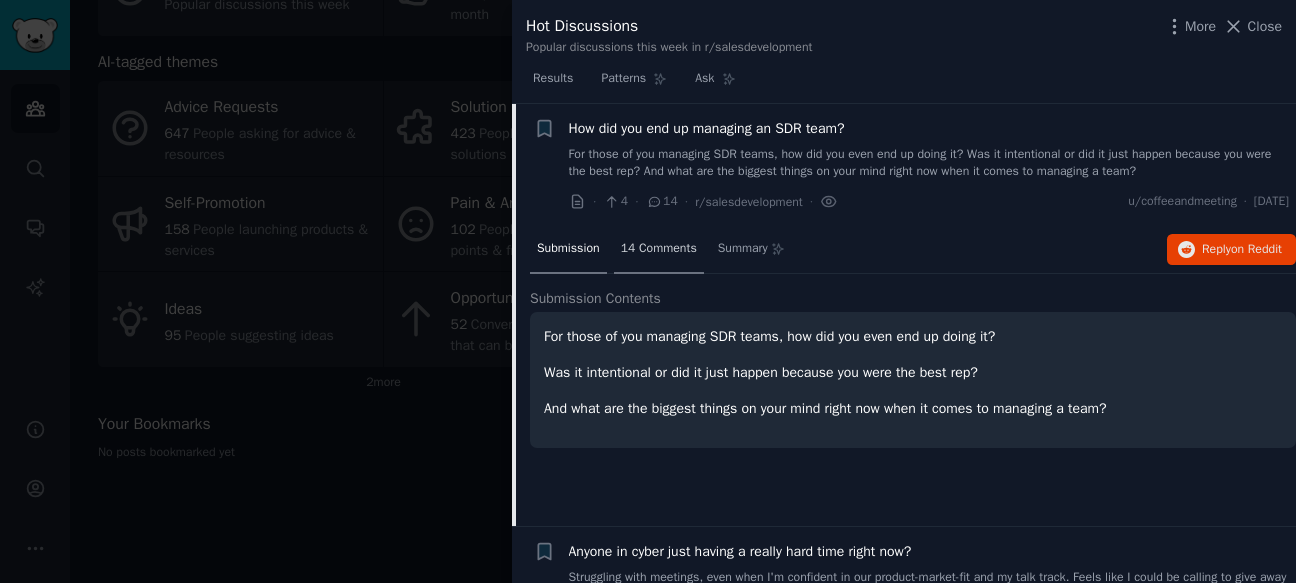 click on "14 Comments" at bounding box center (659, 249) 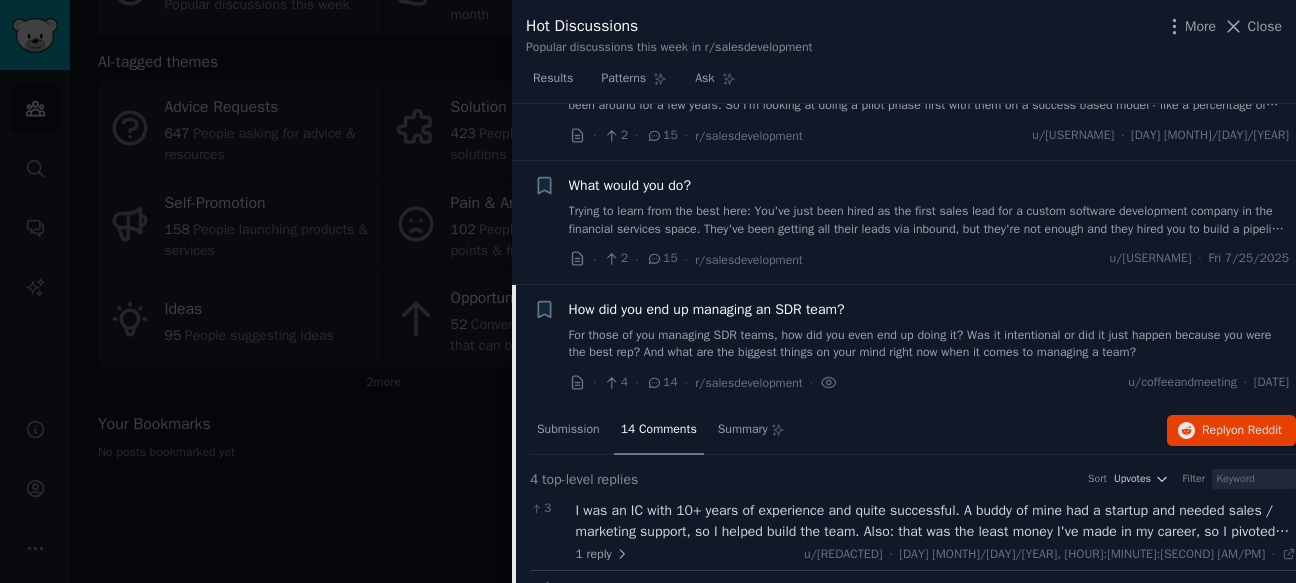 scroll, scrollTop: 3209, scrollLeft: 0, axis: vertical 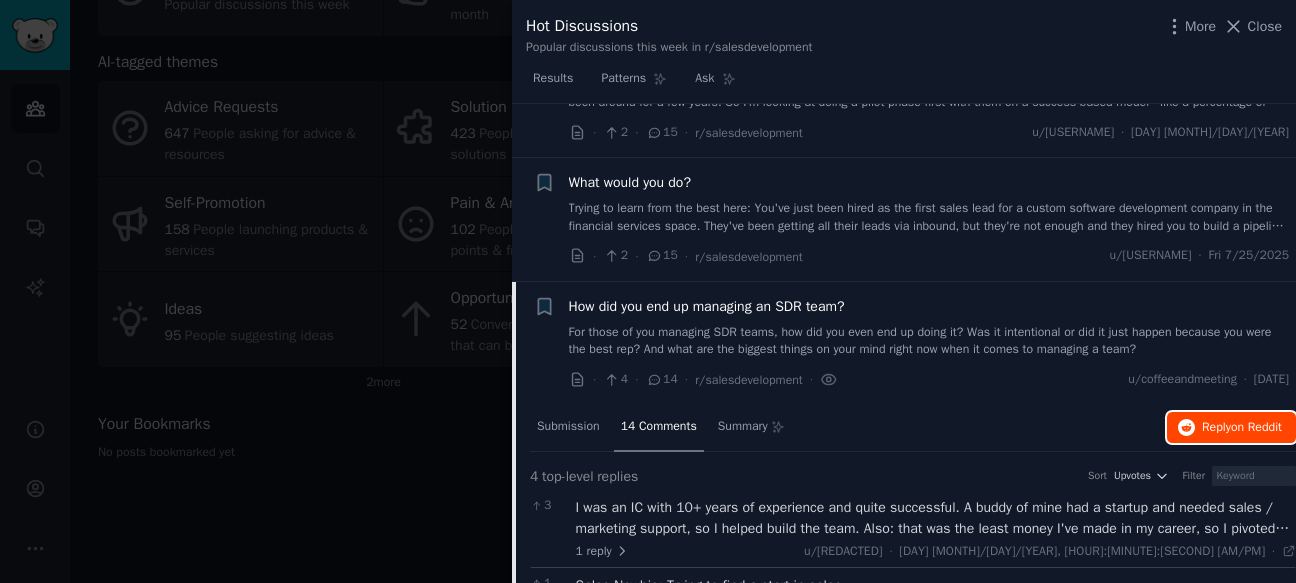 click on "on Reddit" at bounding box center [1256, 427] 